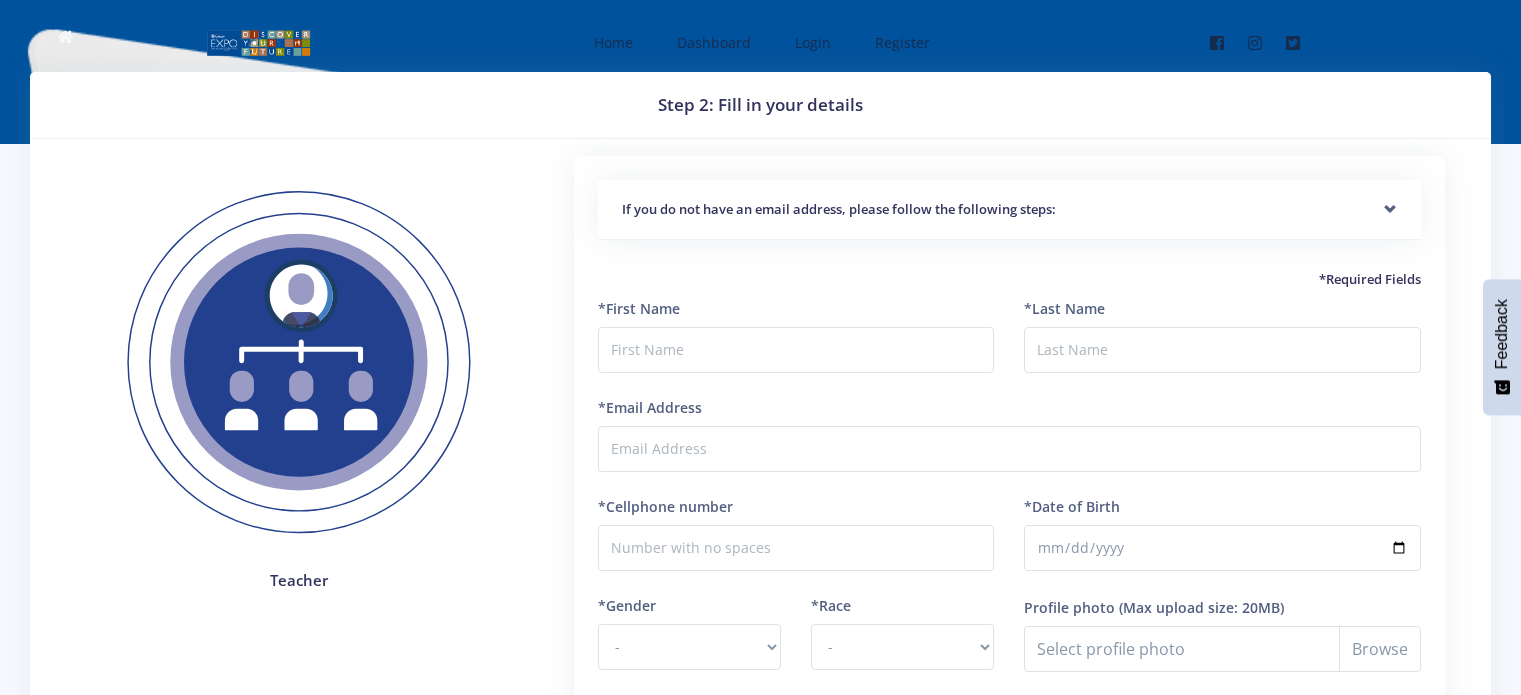 scroll, scrollTop: 0, scrollLeft: 0, axis: both 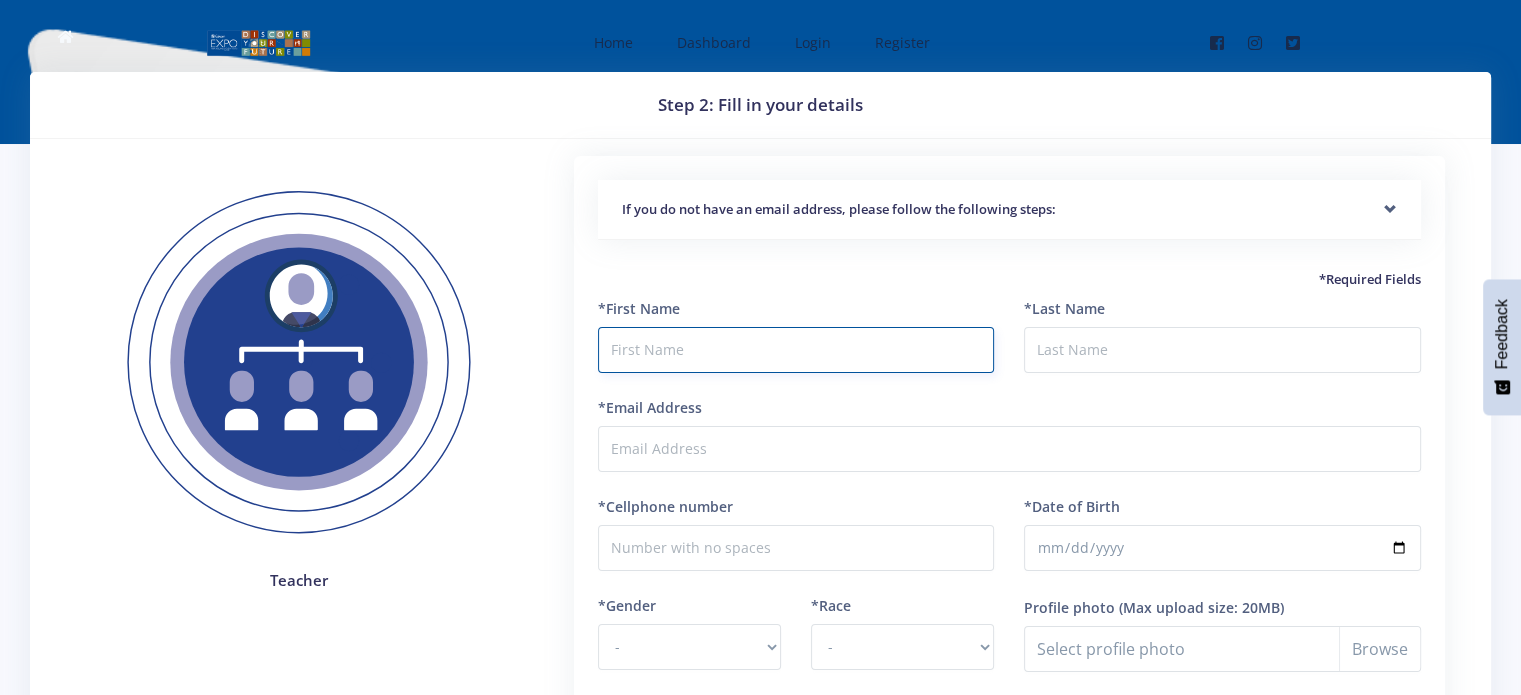 click at bounding box center [796, 350] 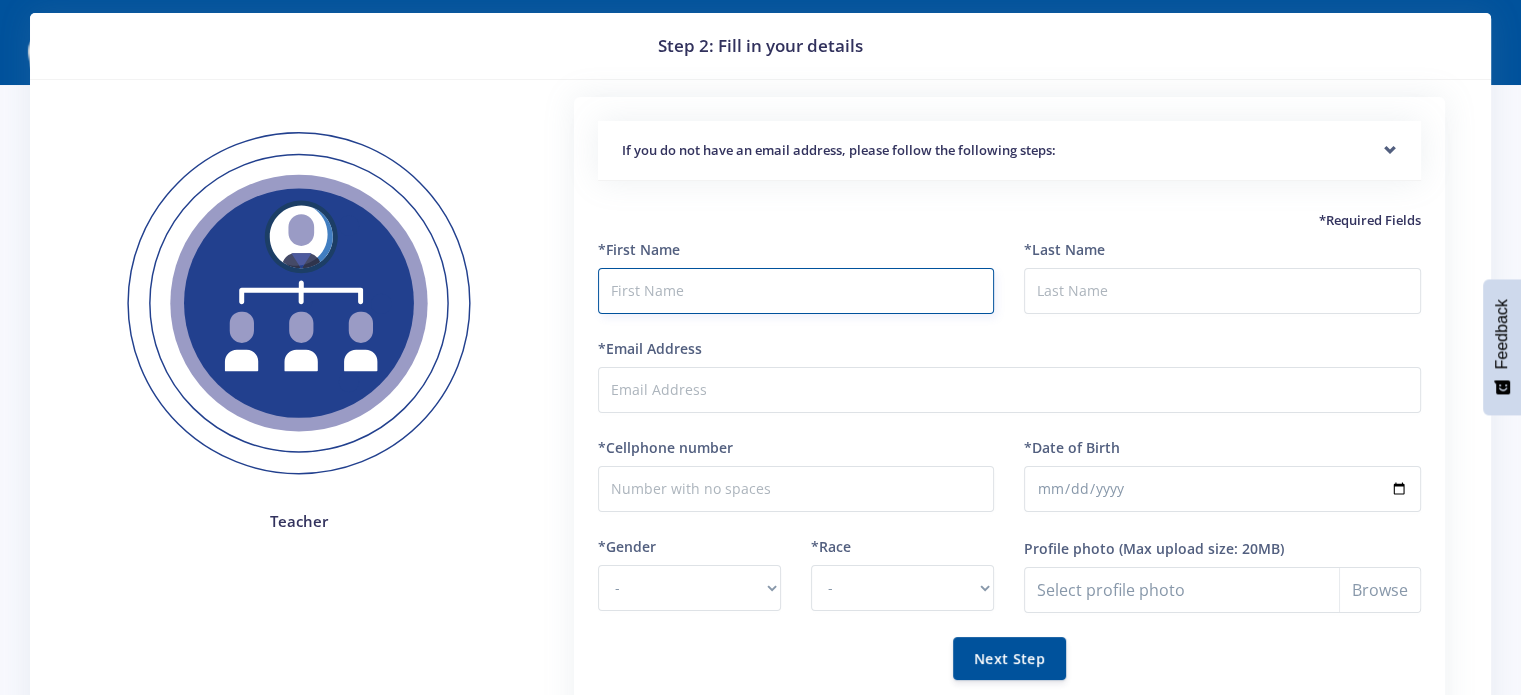 scroll, scrollTop: 56, scrollLeft: 0, axis: vertical 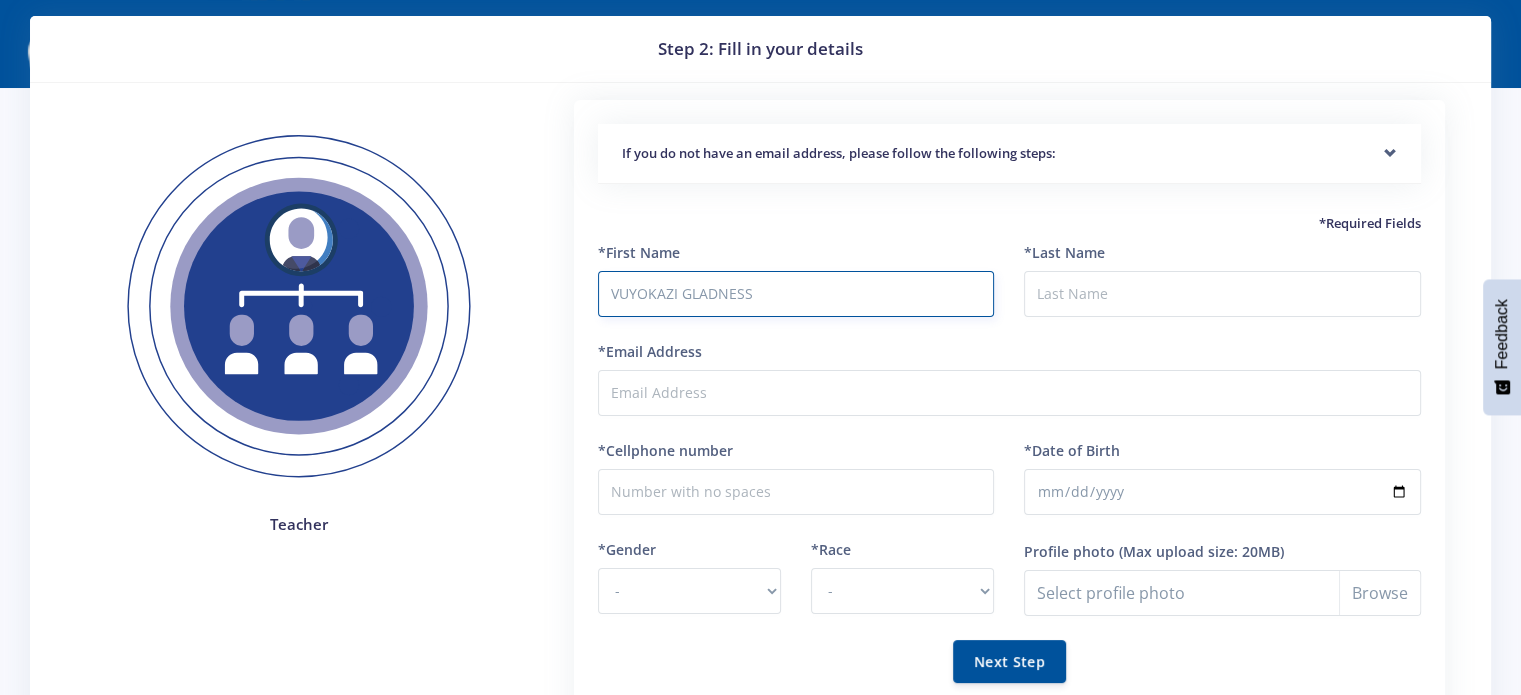 type on "VUYOKAZI GLADNESS" 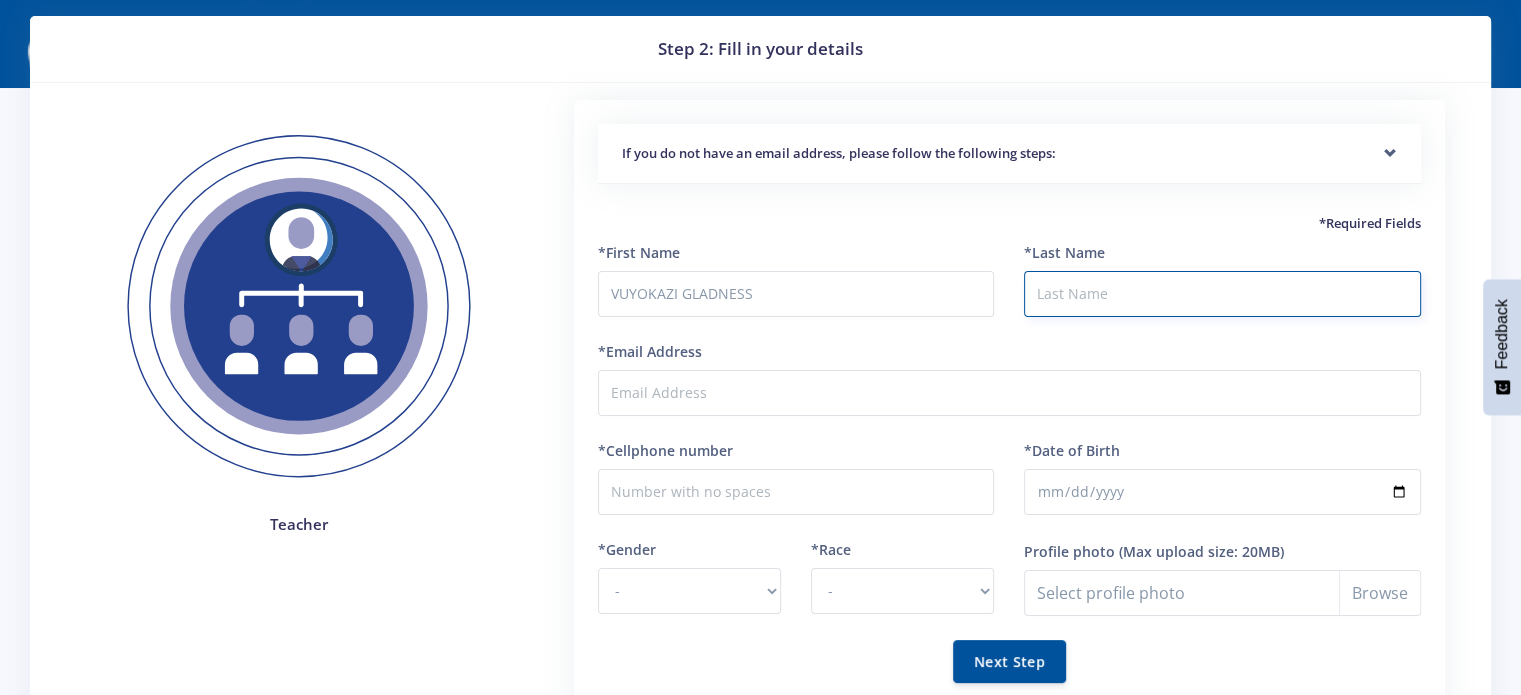 click on "*Last Name" at bounding box center (1222, 294) 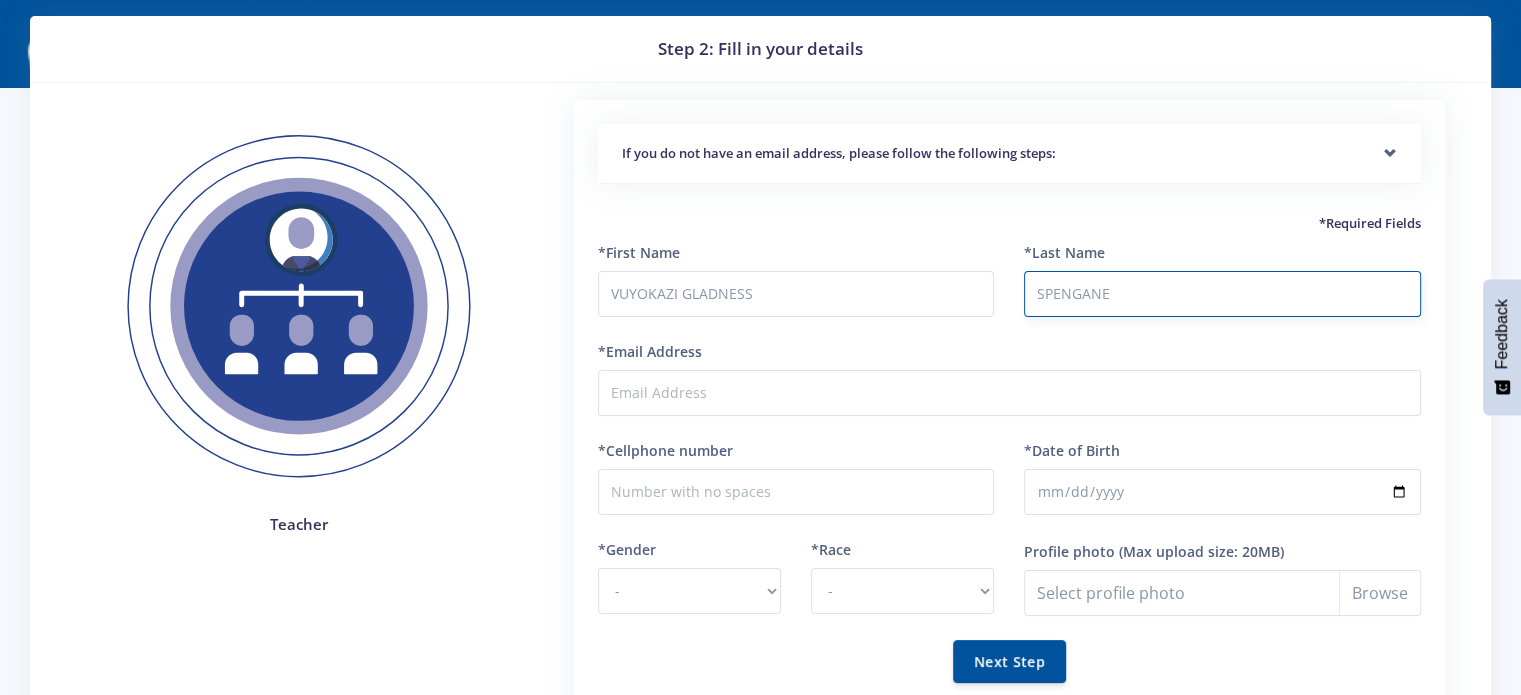 type on "SPENGANE" 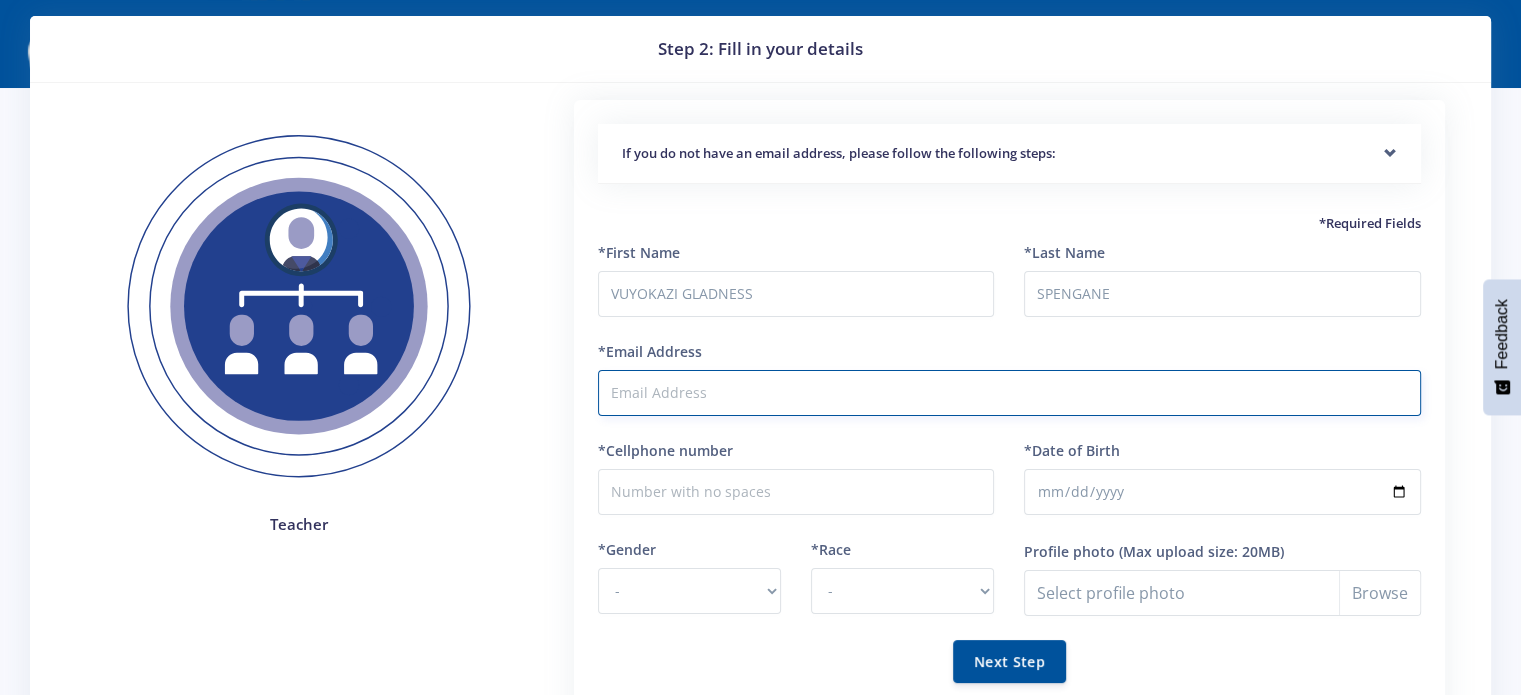 click on "*Email Address" at bounding box center [1009, 393] 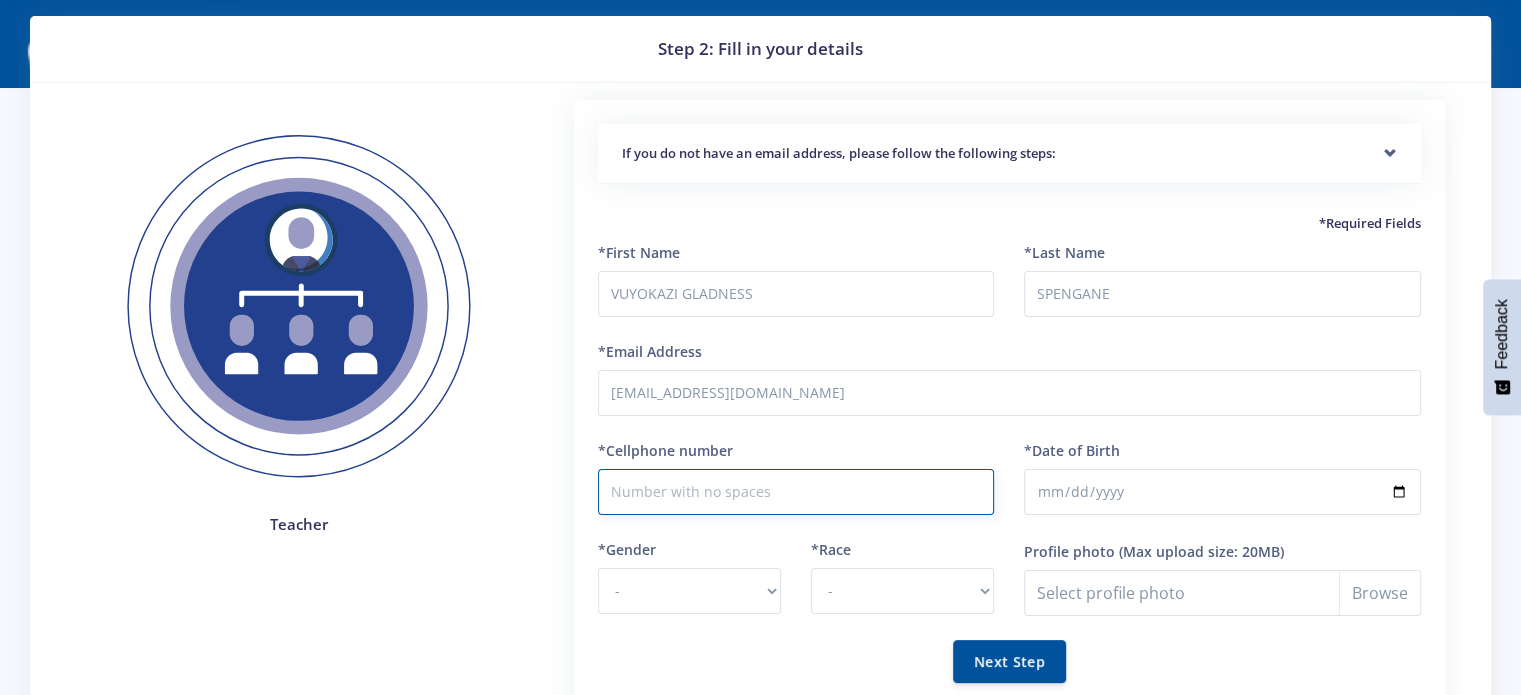 click on "*Cellphone number" at bounding box center (796, 492) 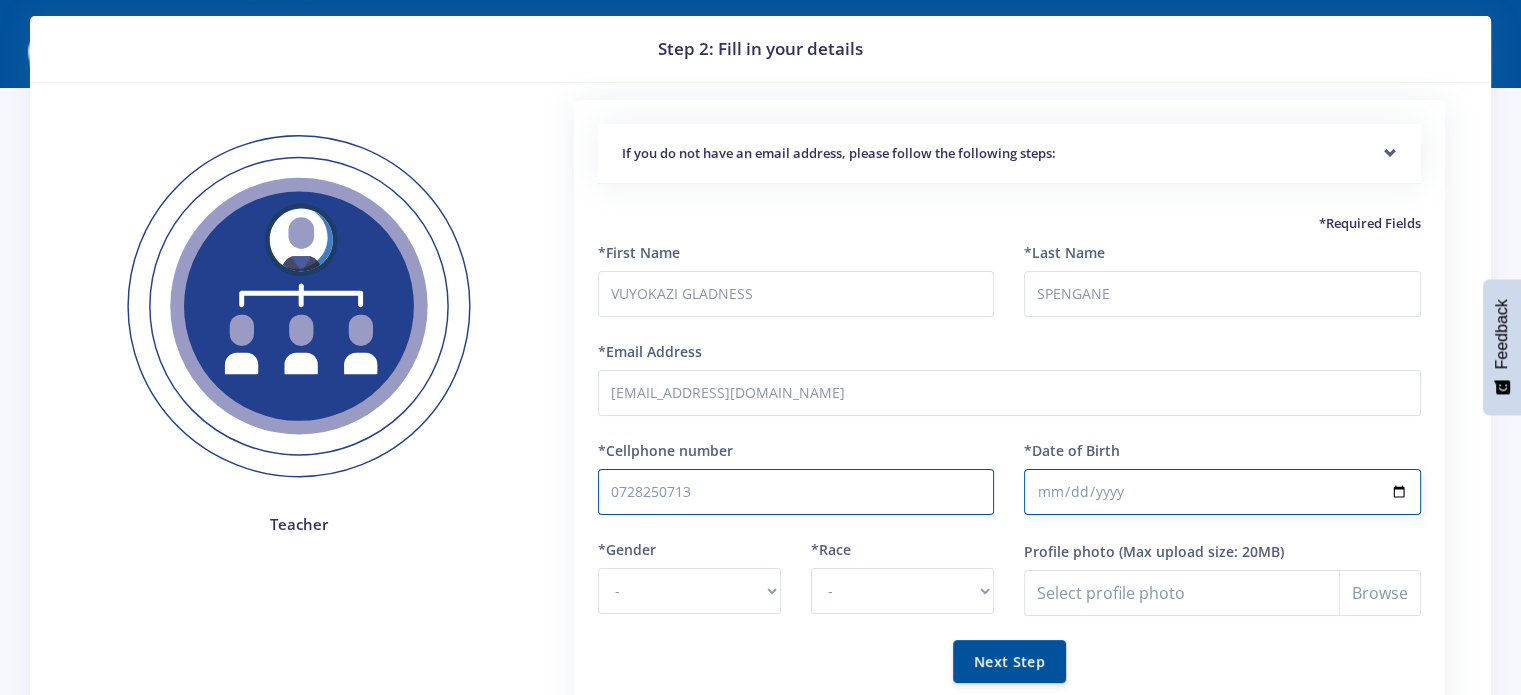 click on "*Date of Birth" at bounding box center (1222, 492) 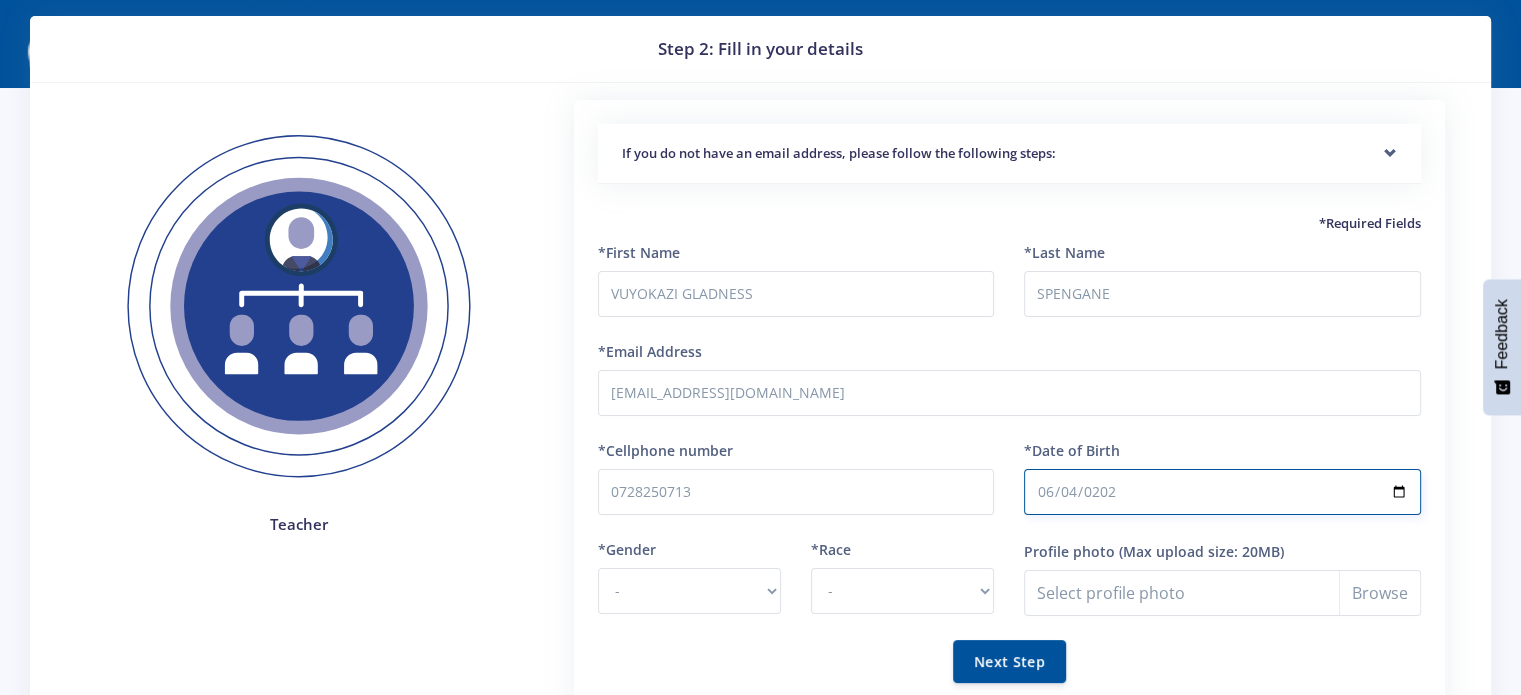 type on "2025-06-04" 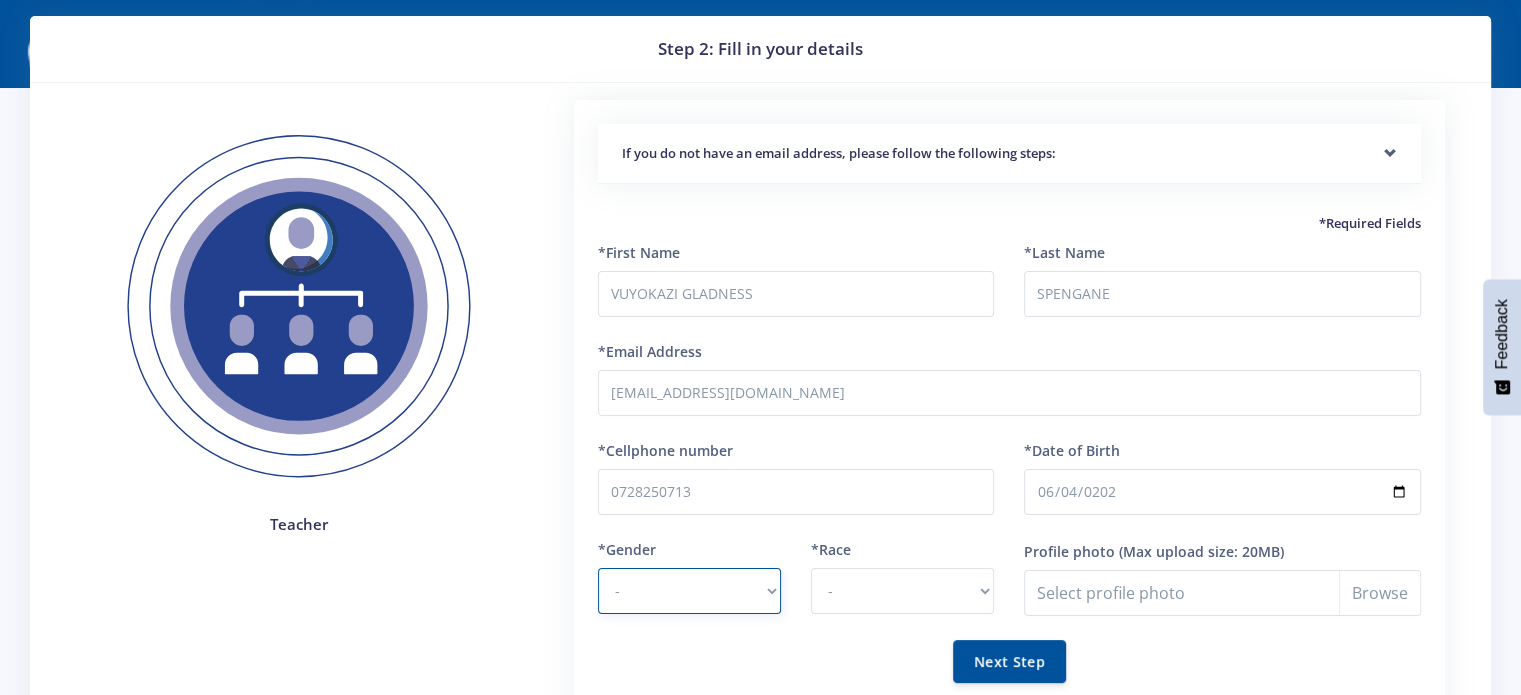 click on "-
Male
Female" at bounding box center [689, 591] 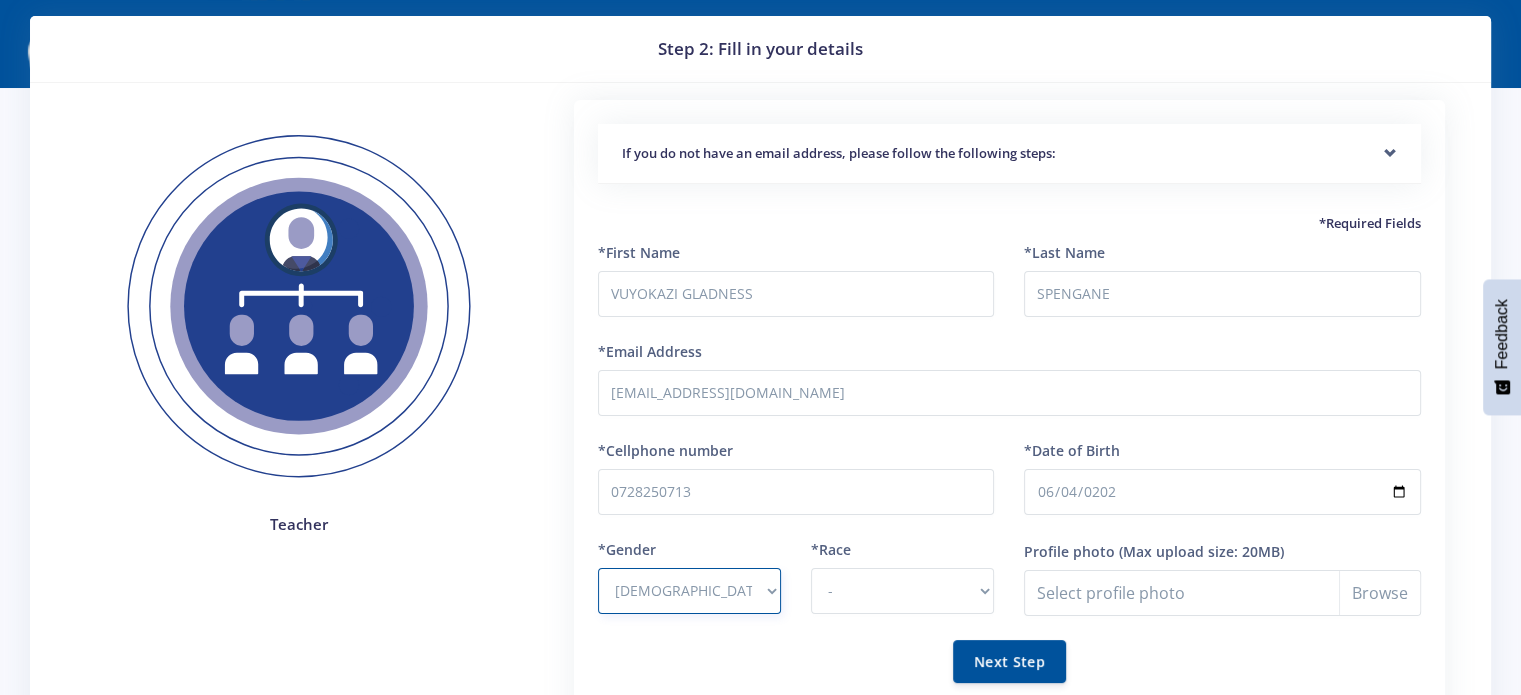 click on "-
Male
Female" at bounding box center [689, 591] 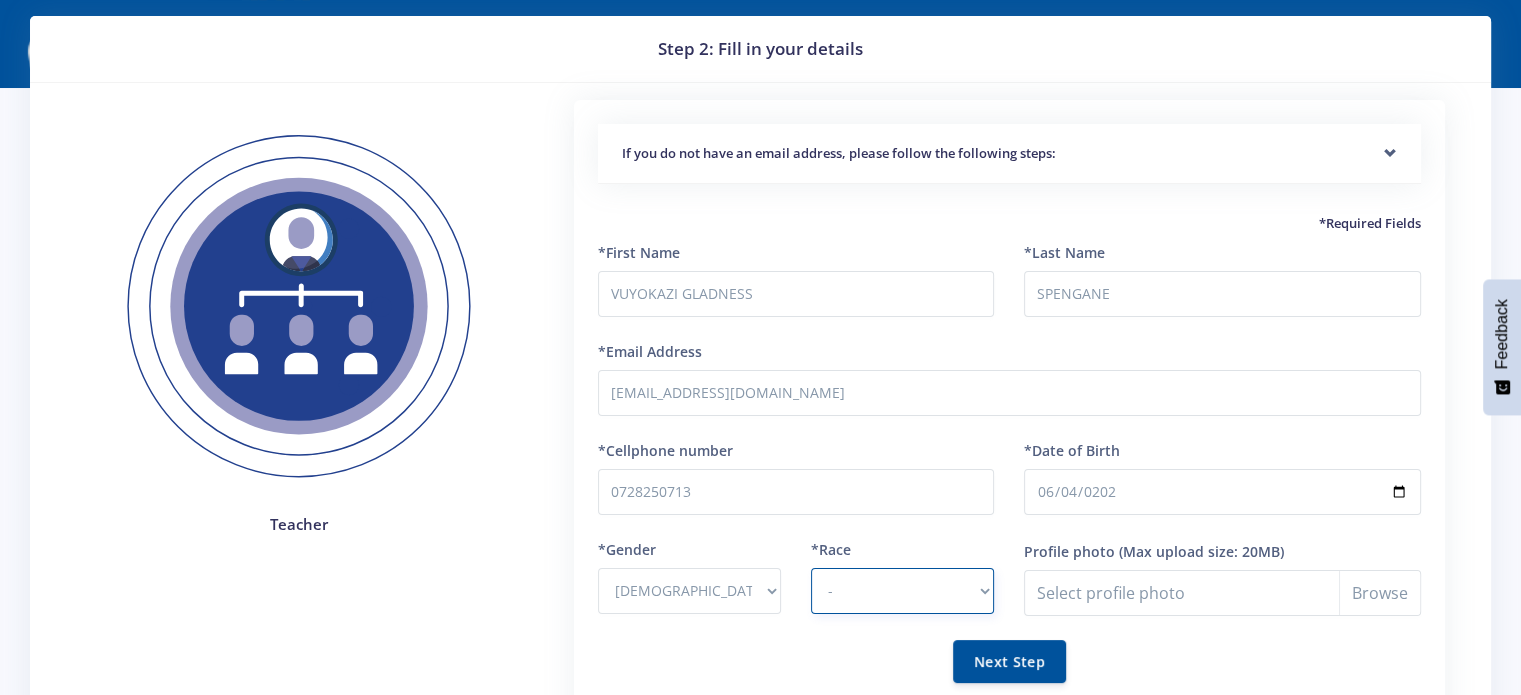 click on "-
African
Asian
Coloured
Indian
White
Other" at bounding box center (902, 591) 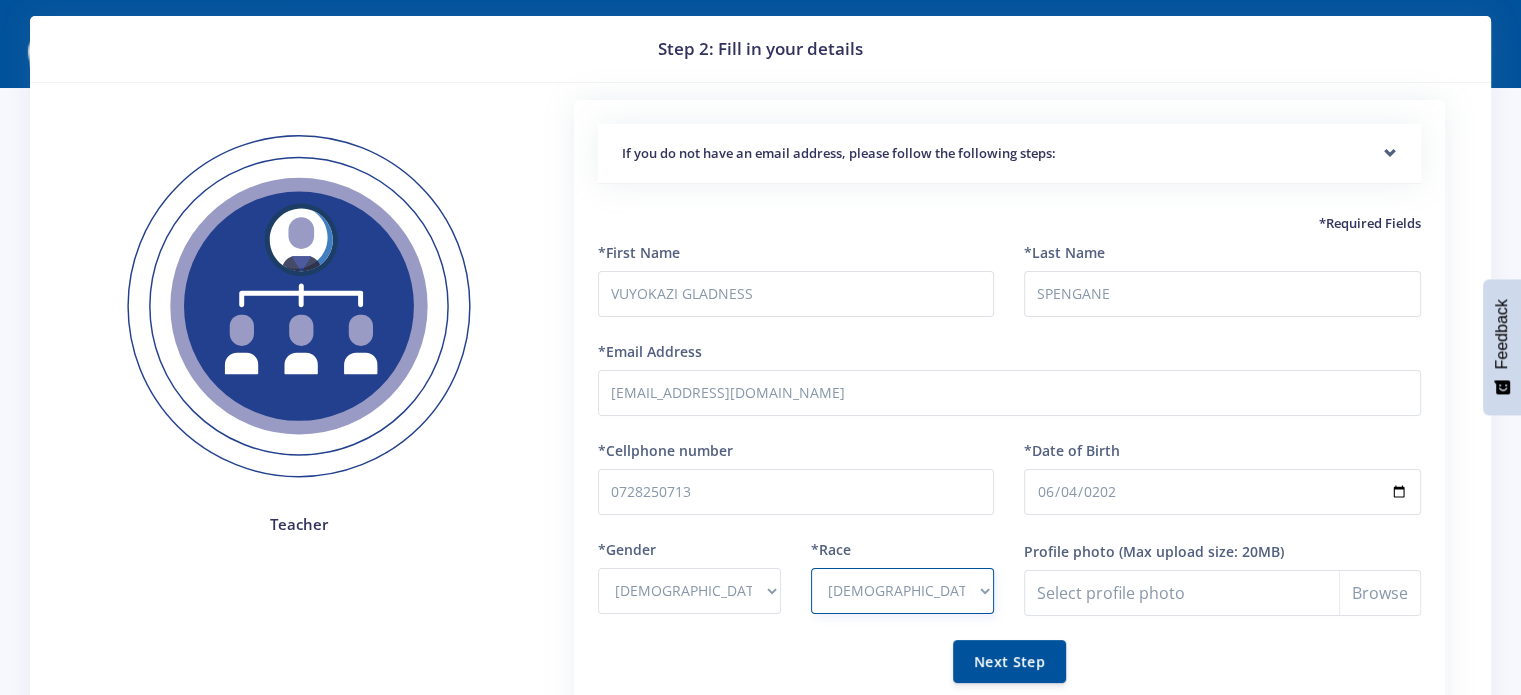 click on "-
African
Asian
Coloured
Indian
White
Other" at bounding box center (902, 591) 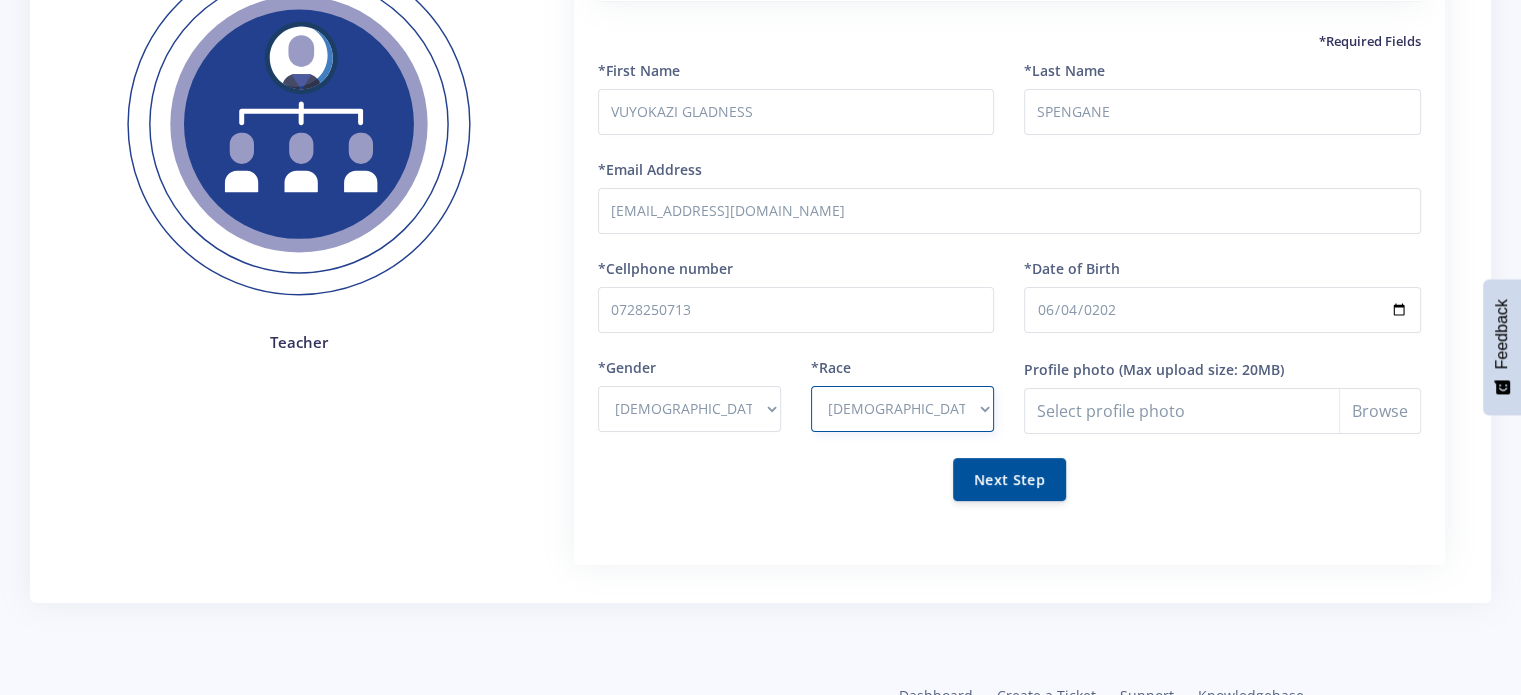 scroll, scrollTop: 288, scrollLeft: 0, axis: vertical 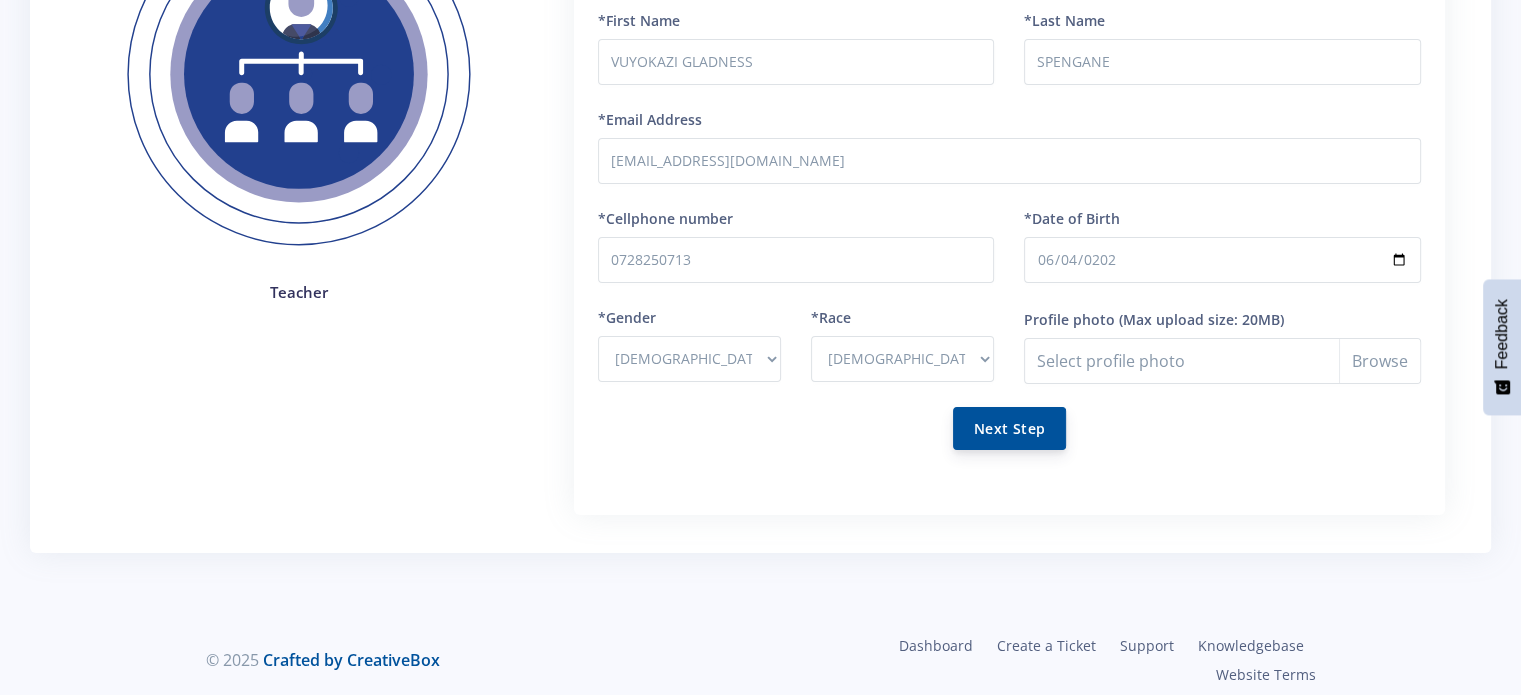 click on "Next
Step" at bounding box center [1009, 428] 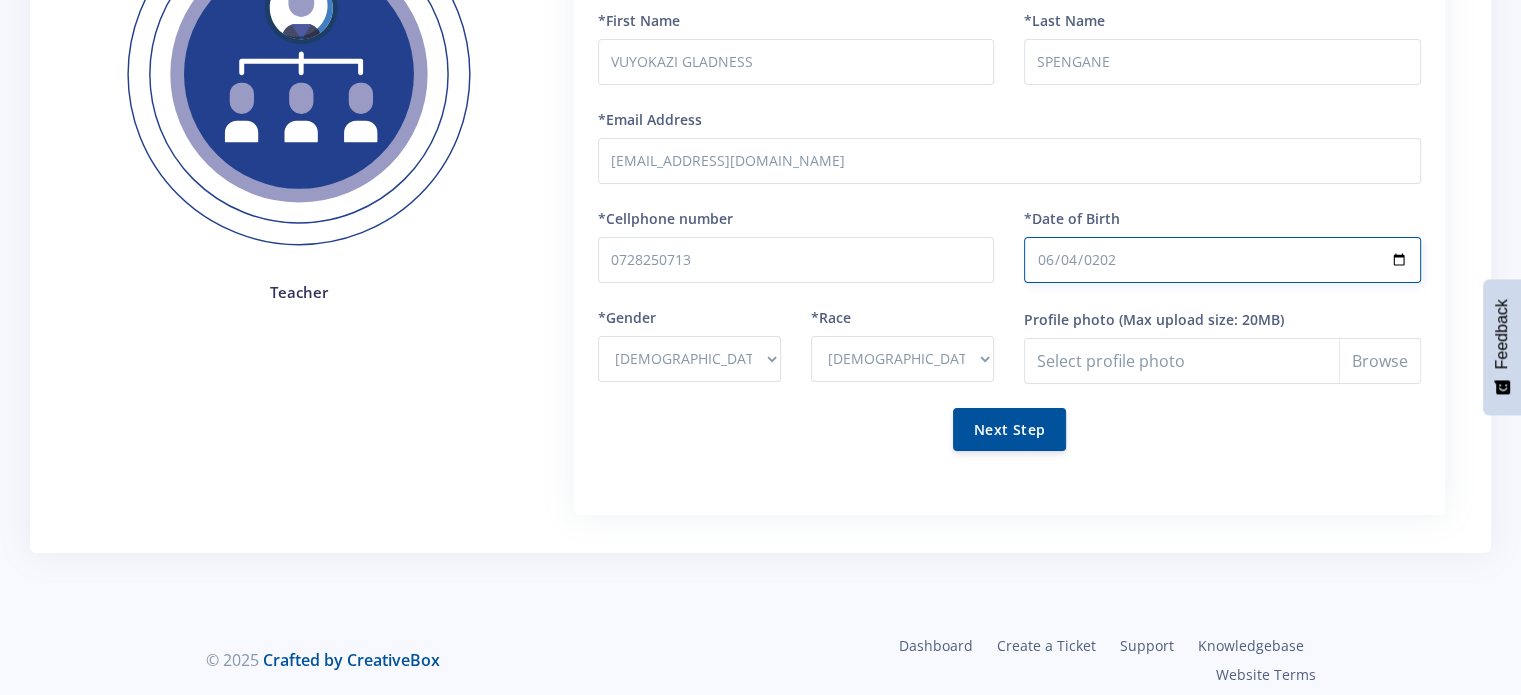 click on "2025-06-04" at bounding box center [1222, 260] 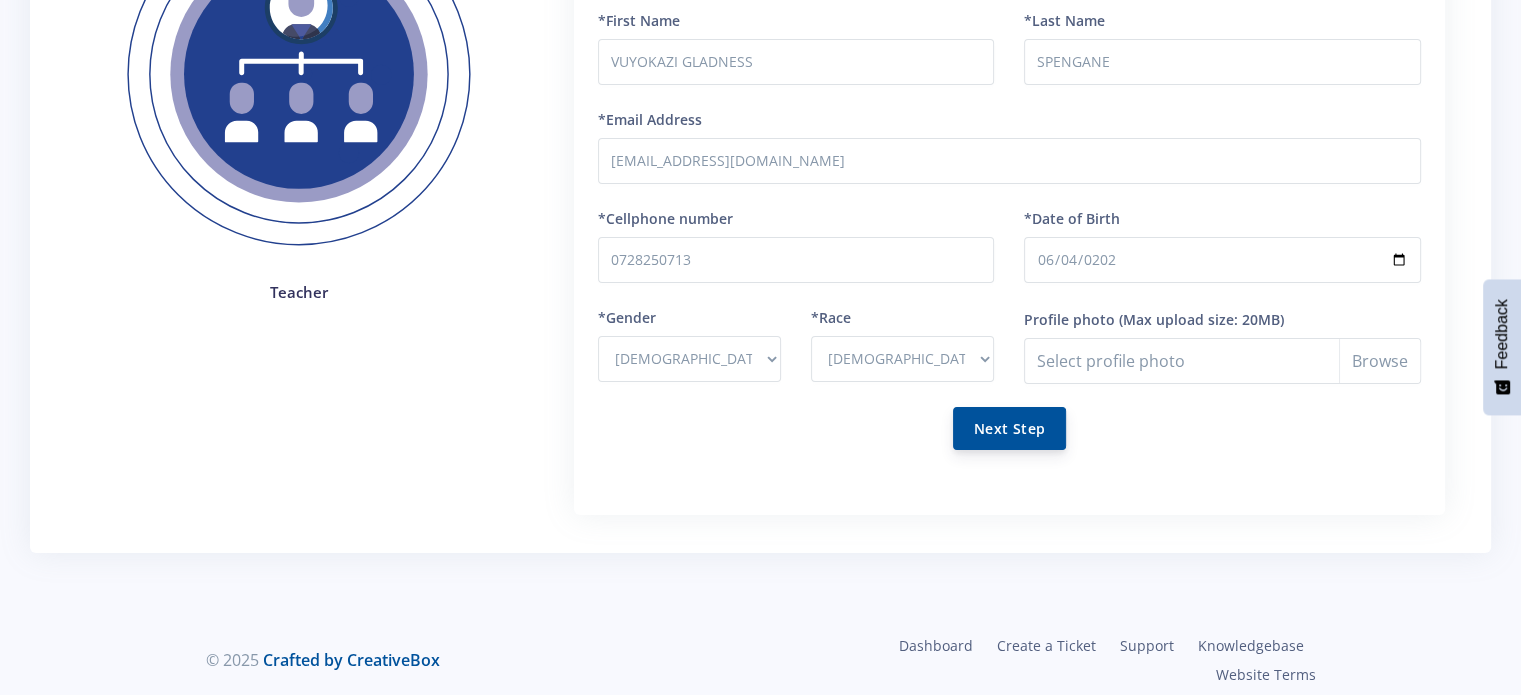 click on "Next
Step" at bounding box center (1009, 428) 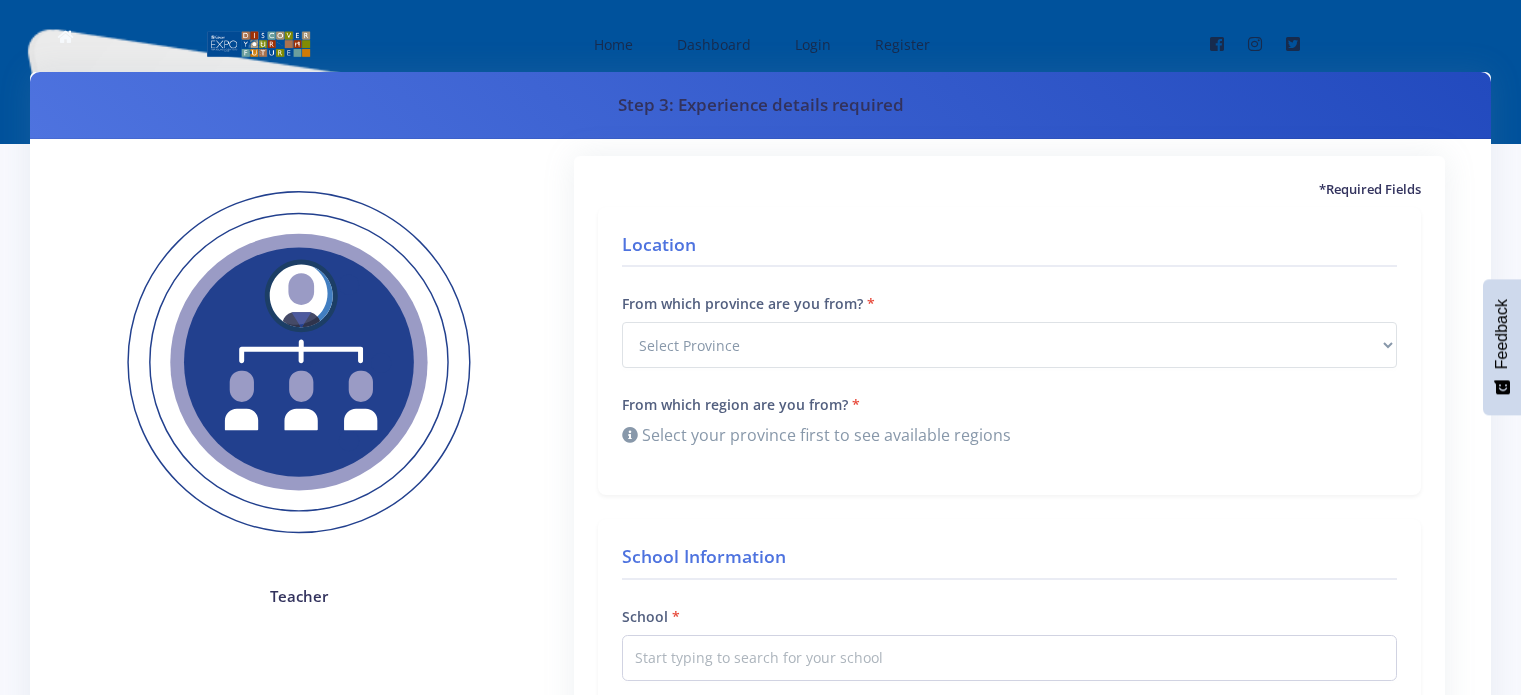 scroll, scrollTop: 0, scrollLeft: 0, axis: both 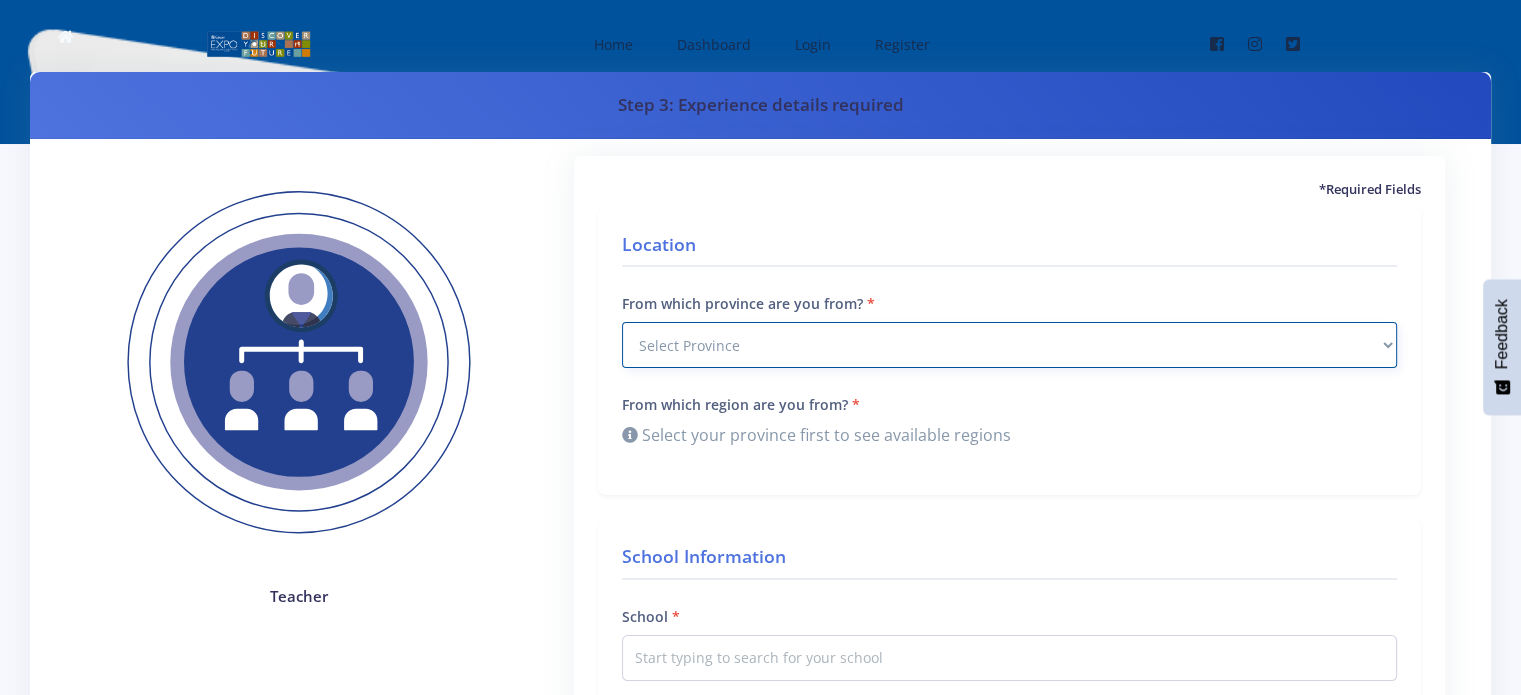 click on "Select Province
Western Cape
Eastern Cape
Northern Cape
North West
Free State" at bounding box center [1009, 345] 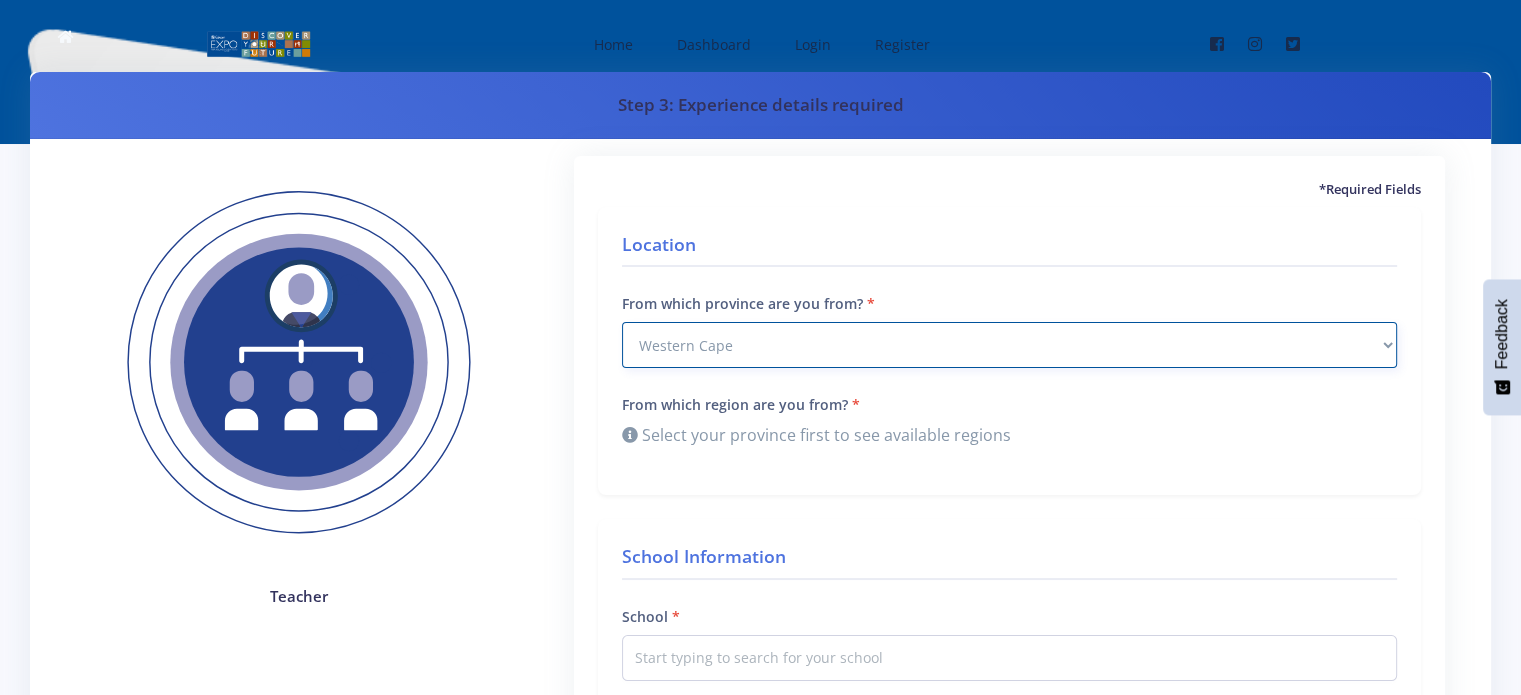 click on "Select Province
Western Cape
Eastern Cape
Northern Cape
North West
Free State" at bounding box center [1009, 345] 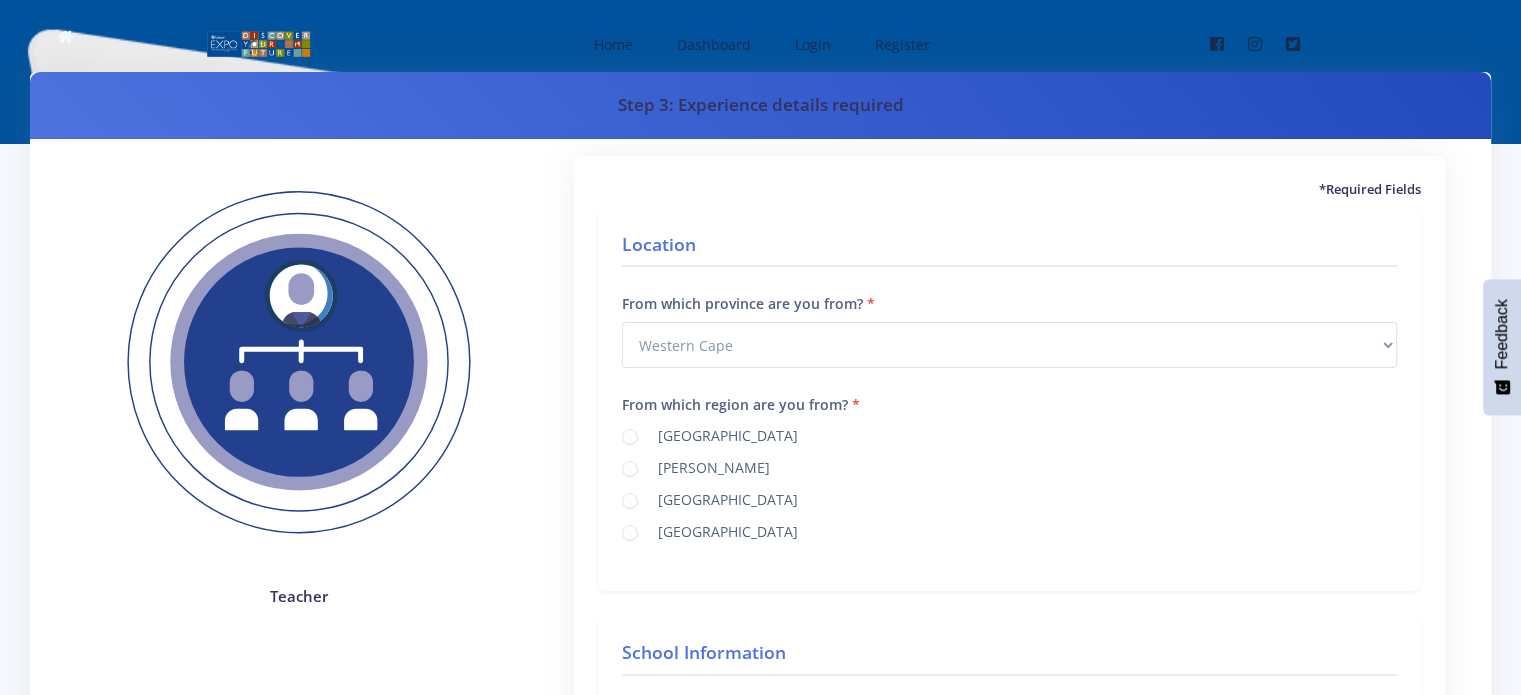 click on "Stellenbosch" at bounding box center (724, 497) 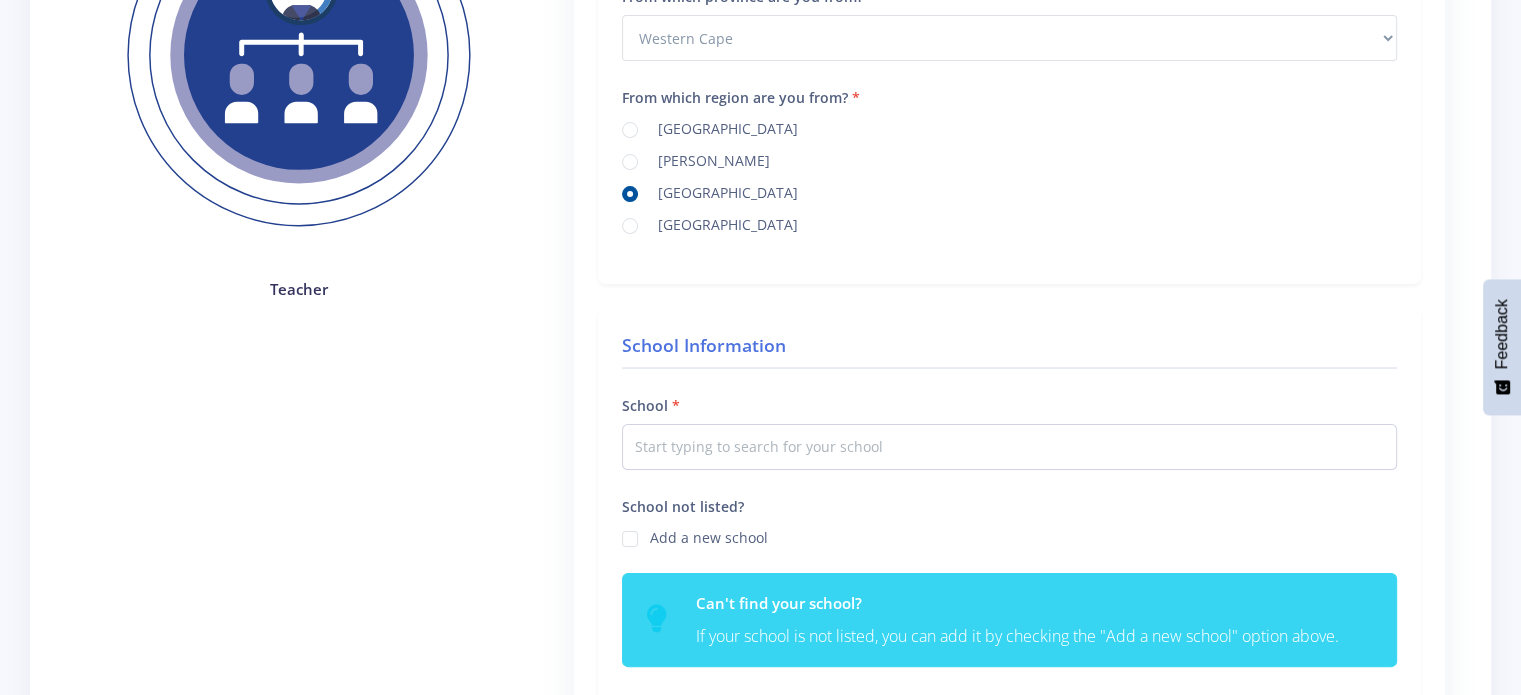 scroll, scrollTop: 308, scrollLeft: 0, axis: vertical 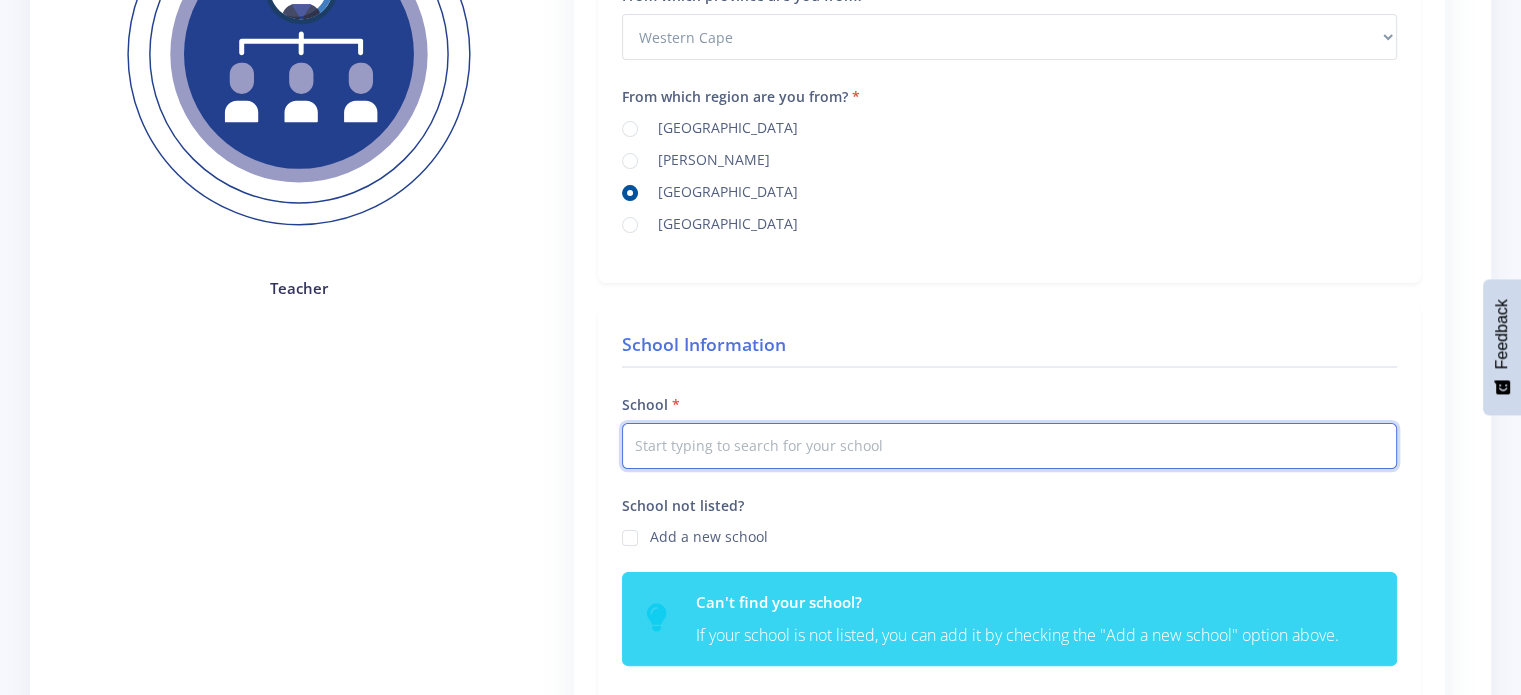 click at bounding box center [1009, 446] 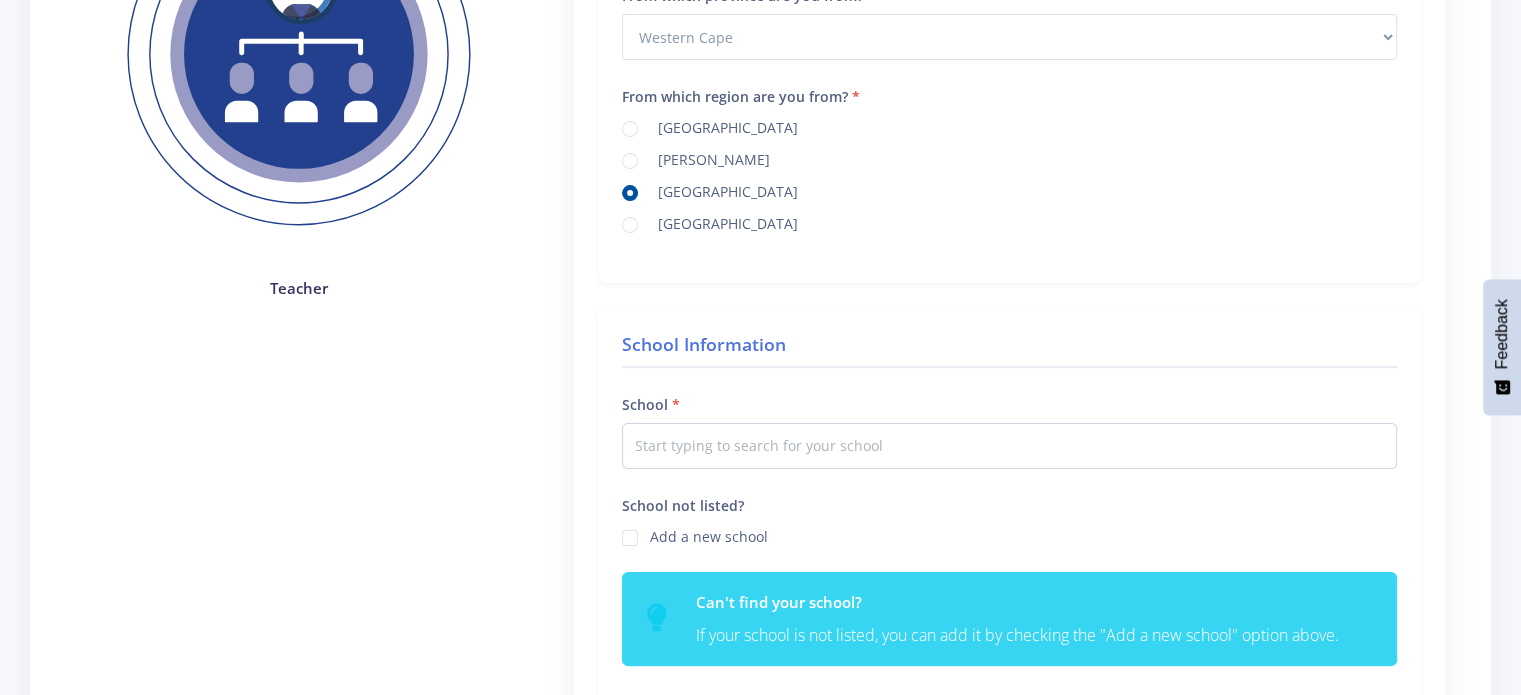 click on "School Information" at bounding box center [1009, 349] 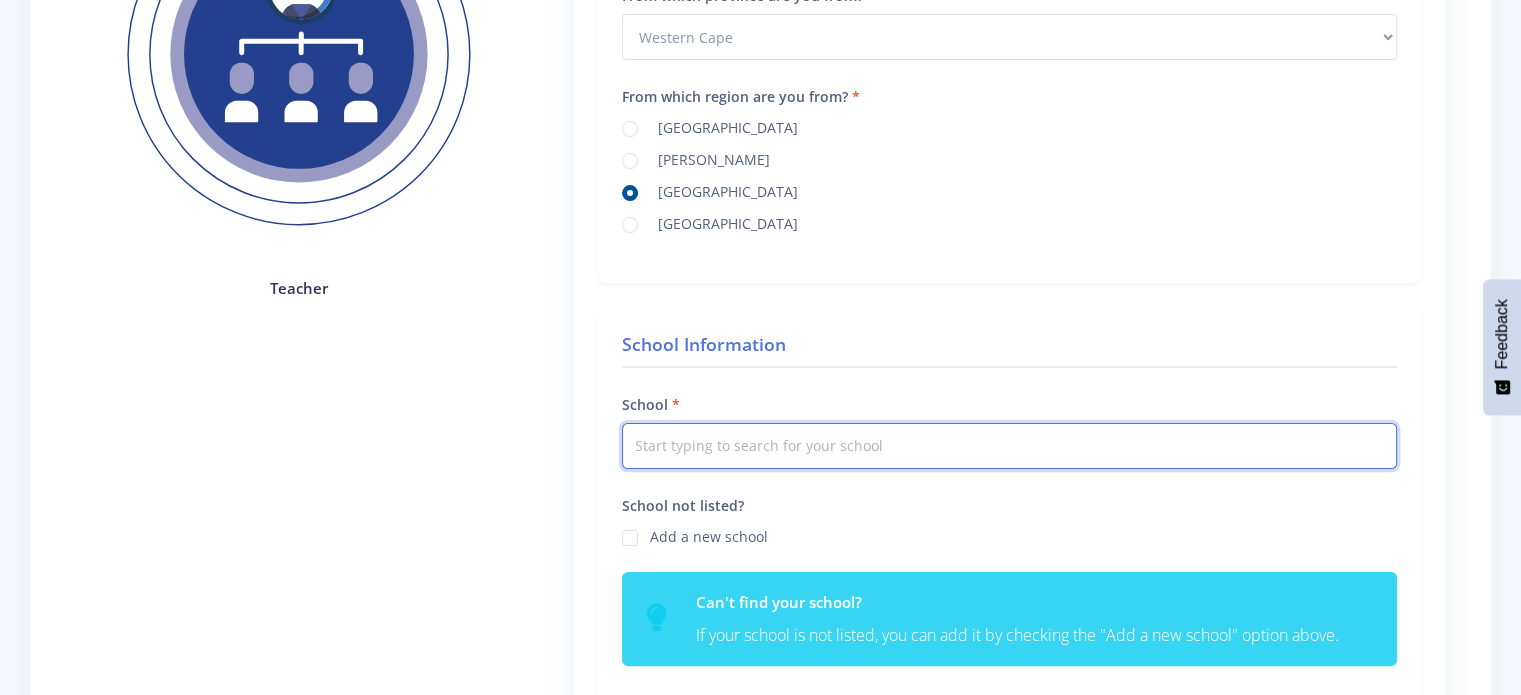click at bounding box center [1009, 446] 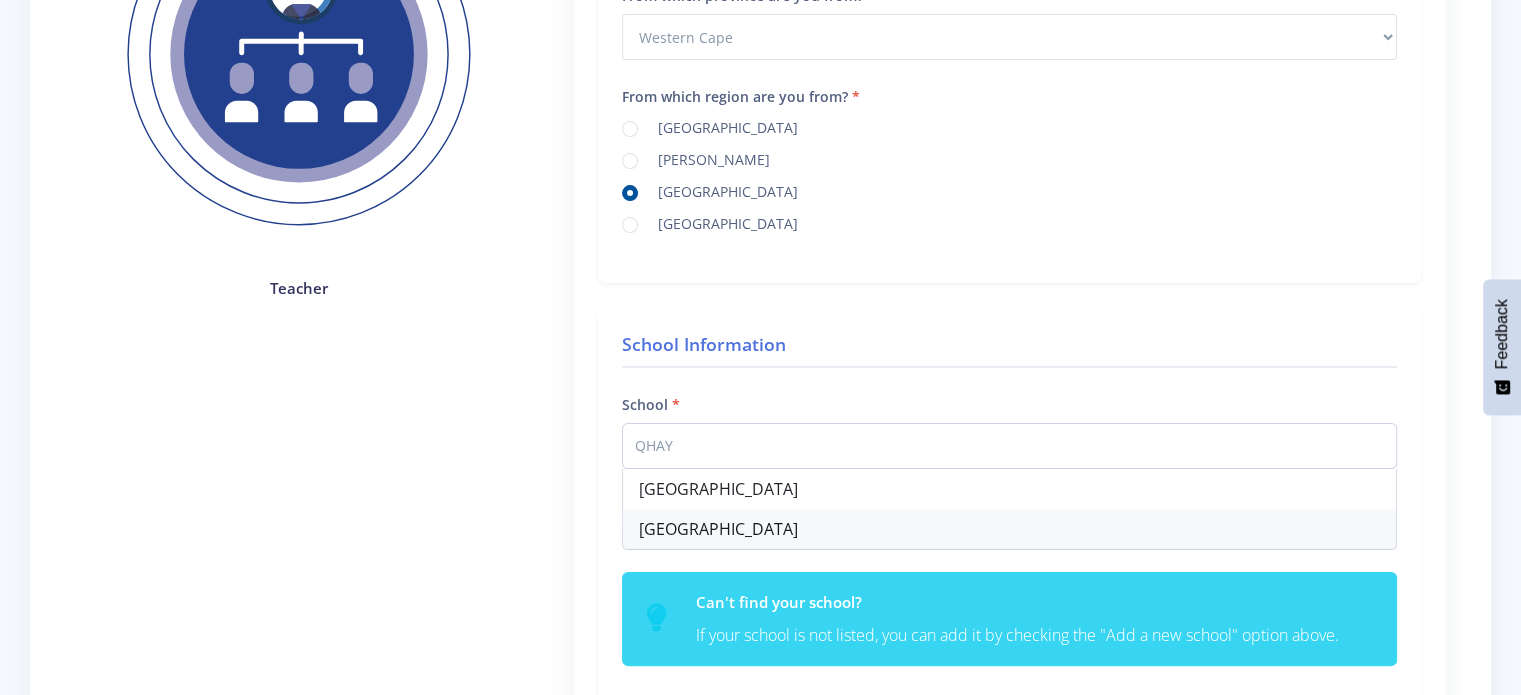 click on "Qhayiya Secondary School" at bounding box center (1009, 529) 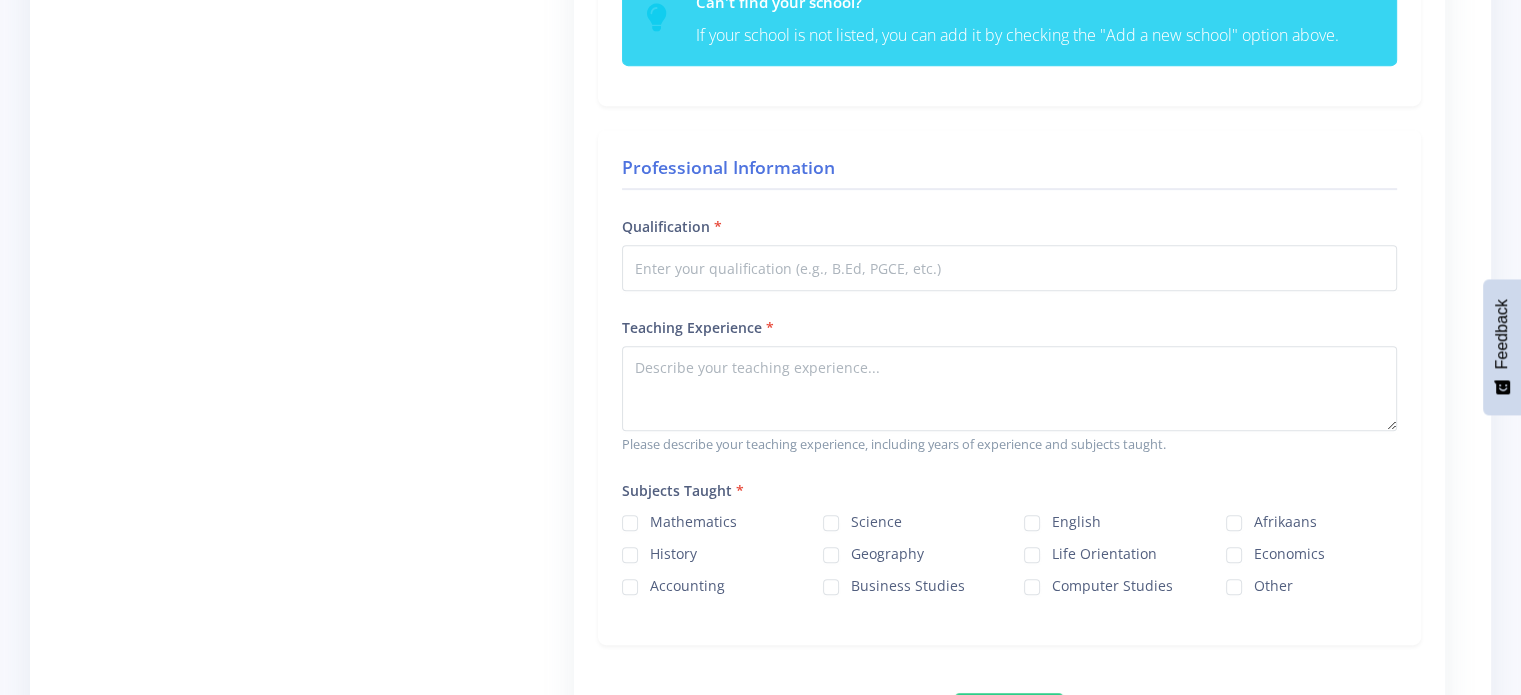 scroll, scrollTop: 910, scrollLeft: 0, axis: vertical 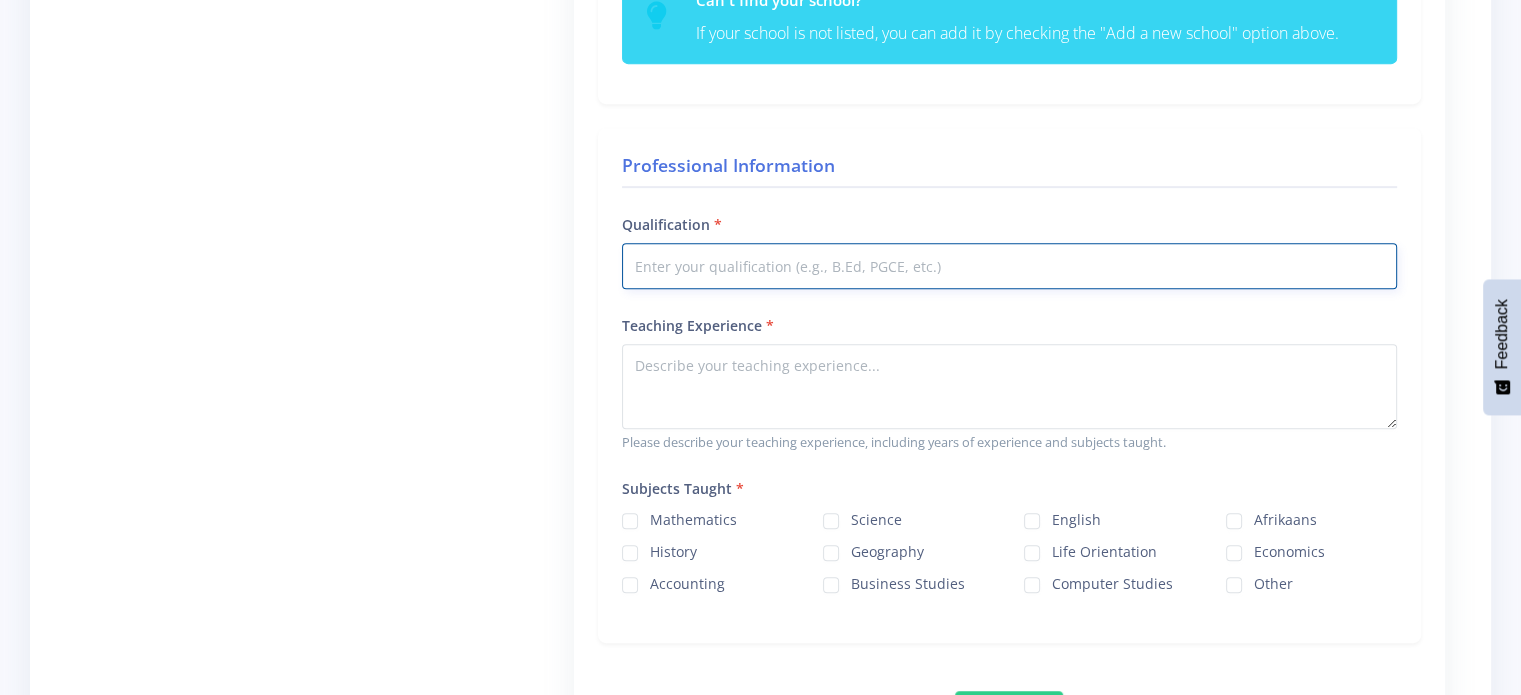 click on "Qualification" at bounding box center (1009, 266) 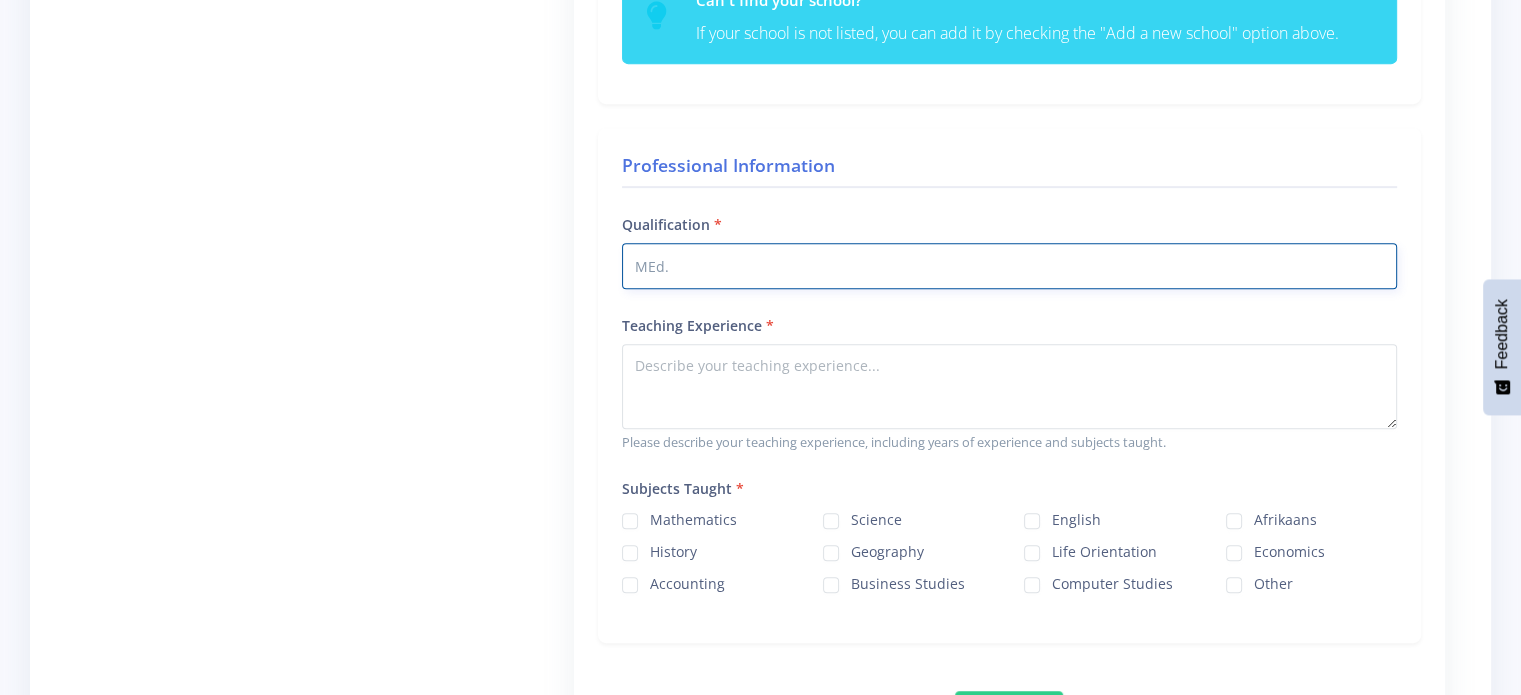 type on "MEd." 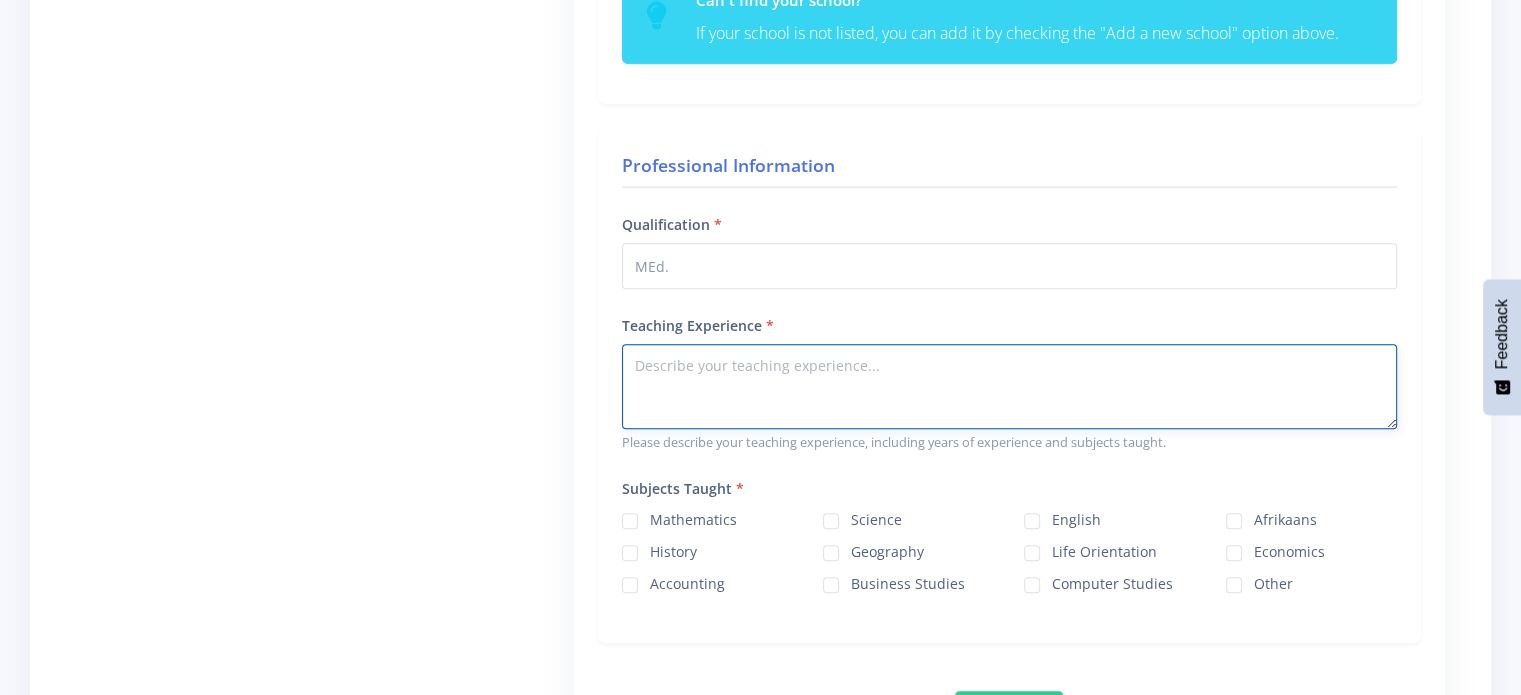 click on "Teaching Experience" at bounding box center [1009, 386] 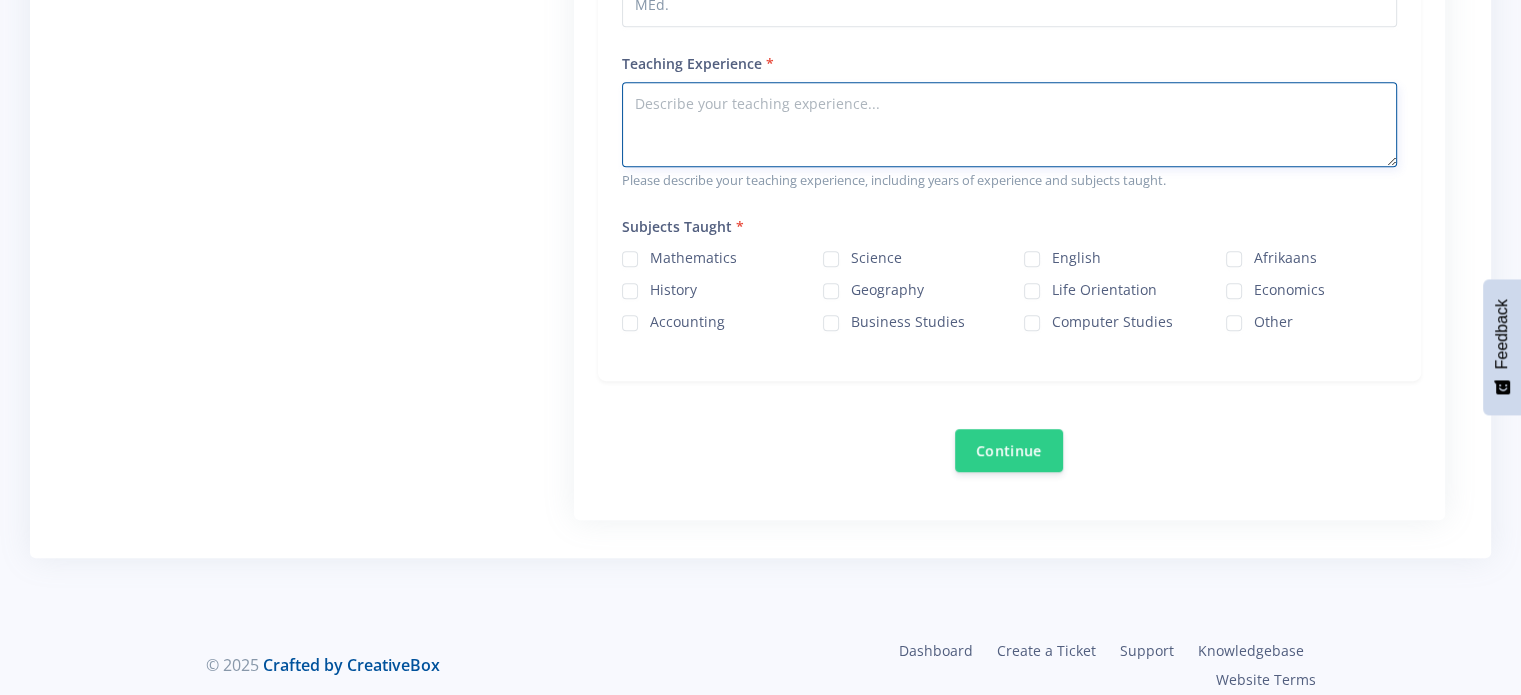 scroll, scrollTop: 1172, scrollLeft: 0, axis: vertical 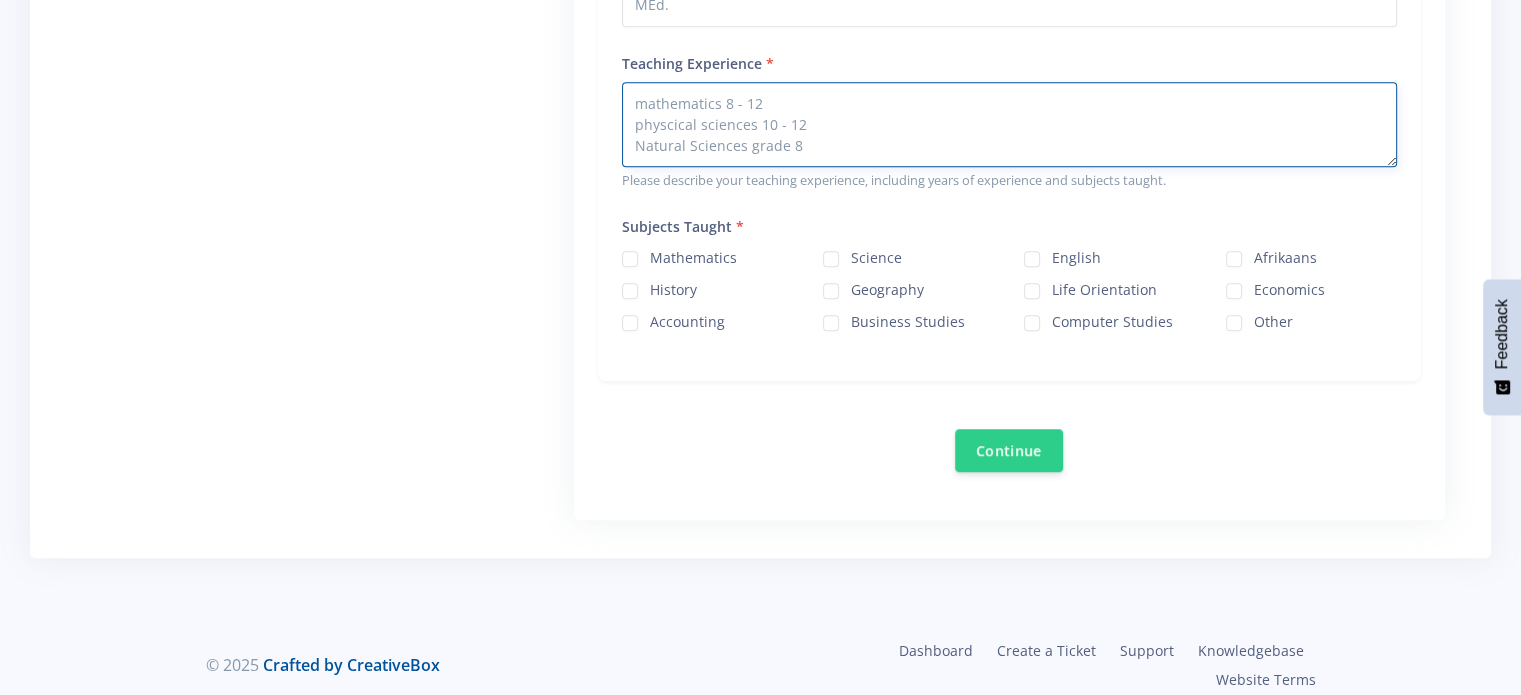 click on "mathematics 8 - 12
physcical sciences 10 - 12
Natural Sciences grade 8" at bounding box center (1009, 124) 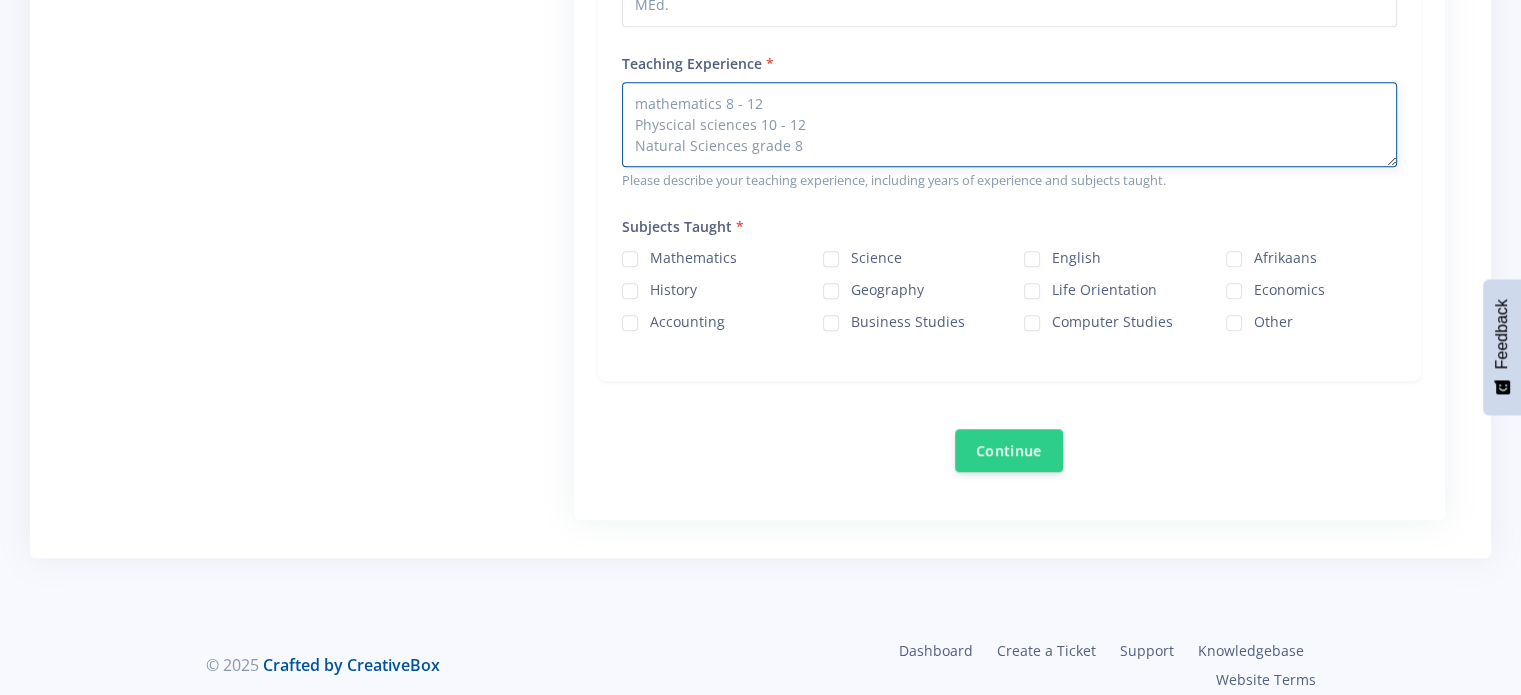 click on "mathematics 8 - 12
Physcical sciences 10 - 12
Natural Sciences grade 8" at bounding box center [1009, 124] 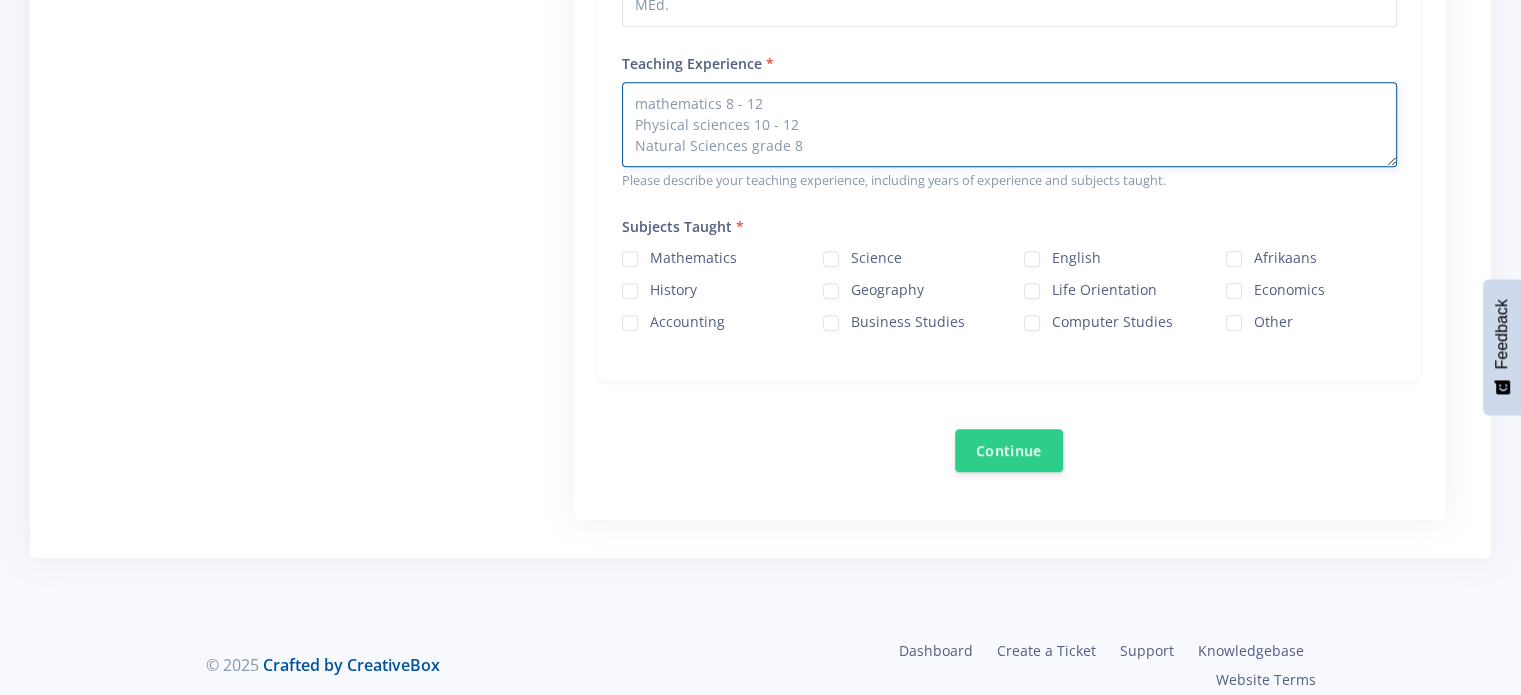 click on "mathematics 8 - 12
Physical sciences 10 - 12
Natural Sciences grade 8" at bounding box center [1009, 124] 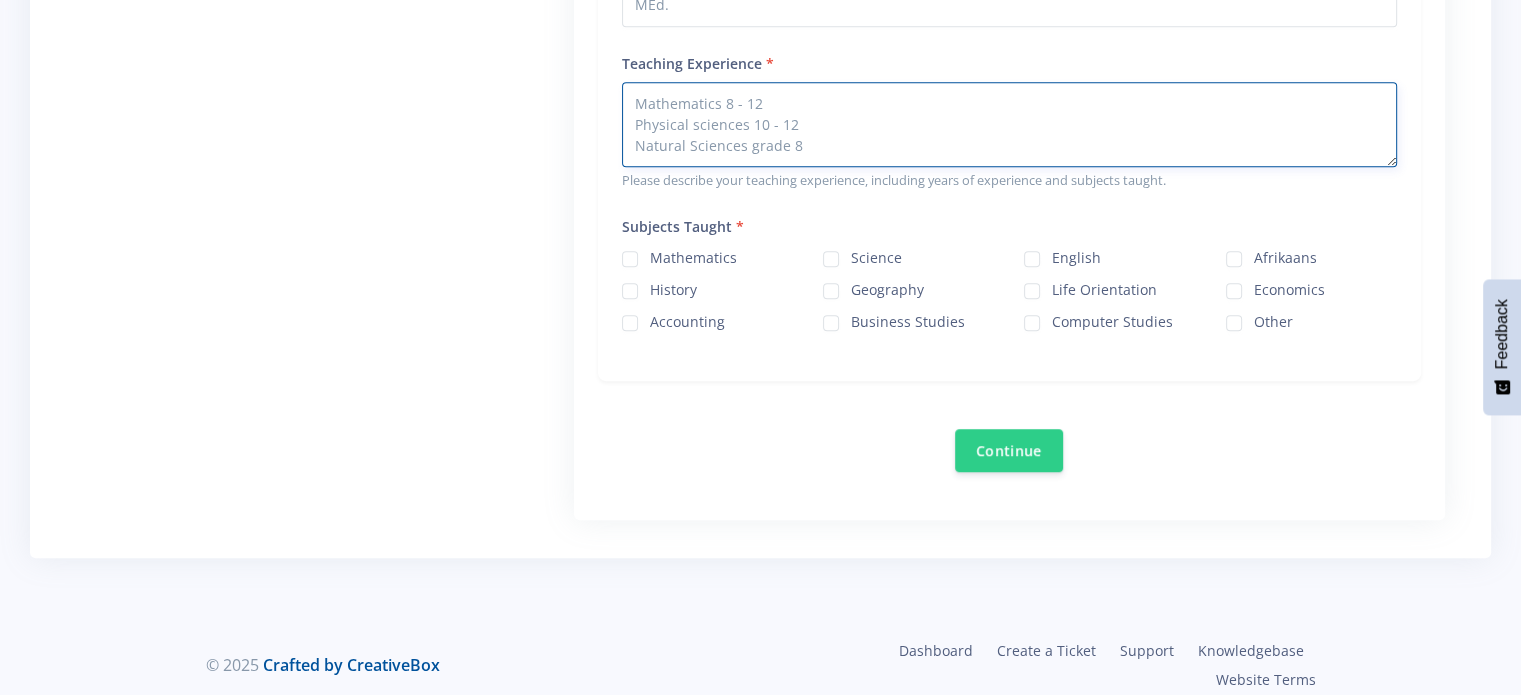 click on "Mathematics 8 - 12
Physical sciences 10 - 12
Natural Sciences grade 8" at bounding box center [1009, 124] 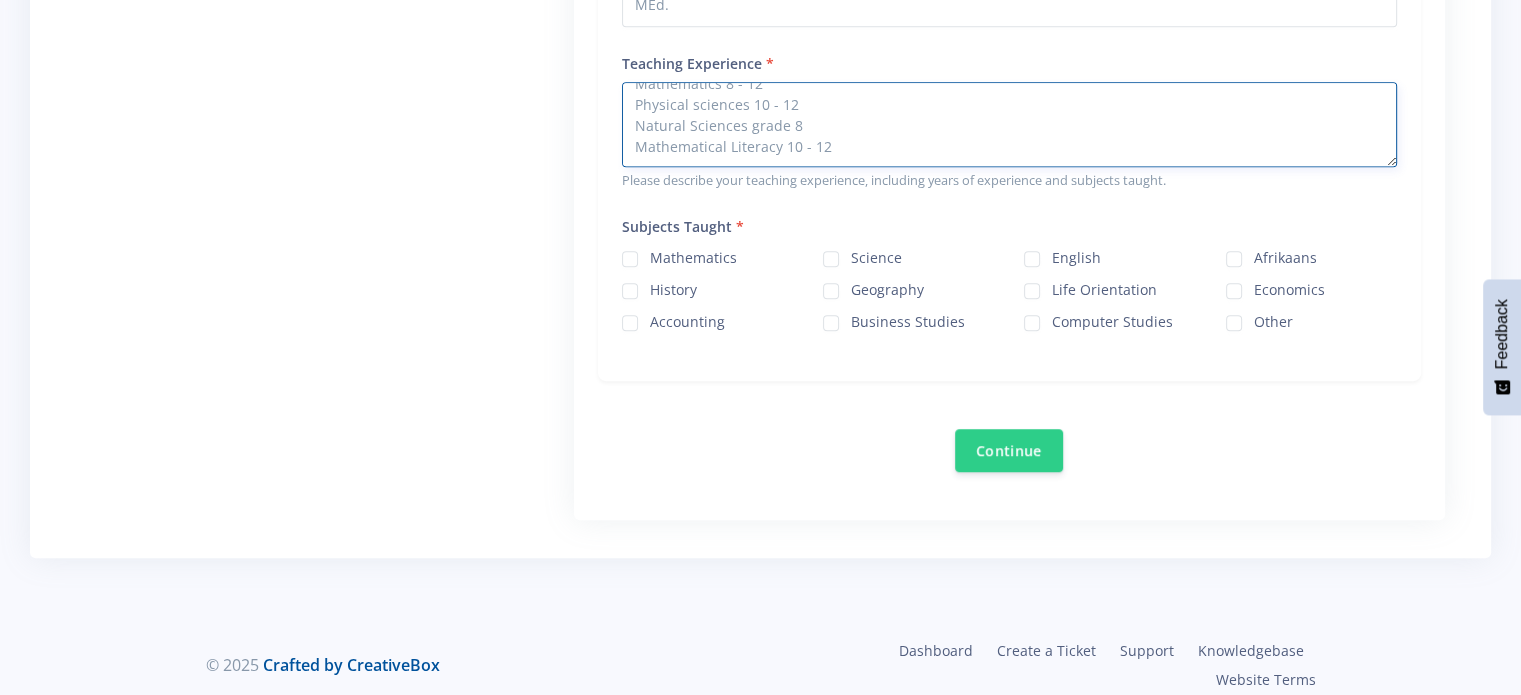 scroll, scrollTop: 0, scrollLeft: 0, axis: both 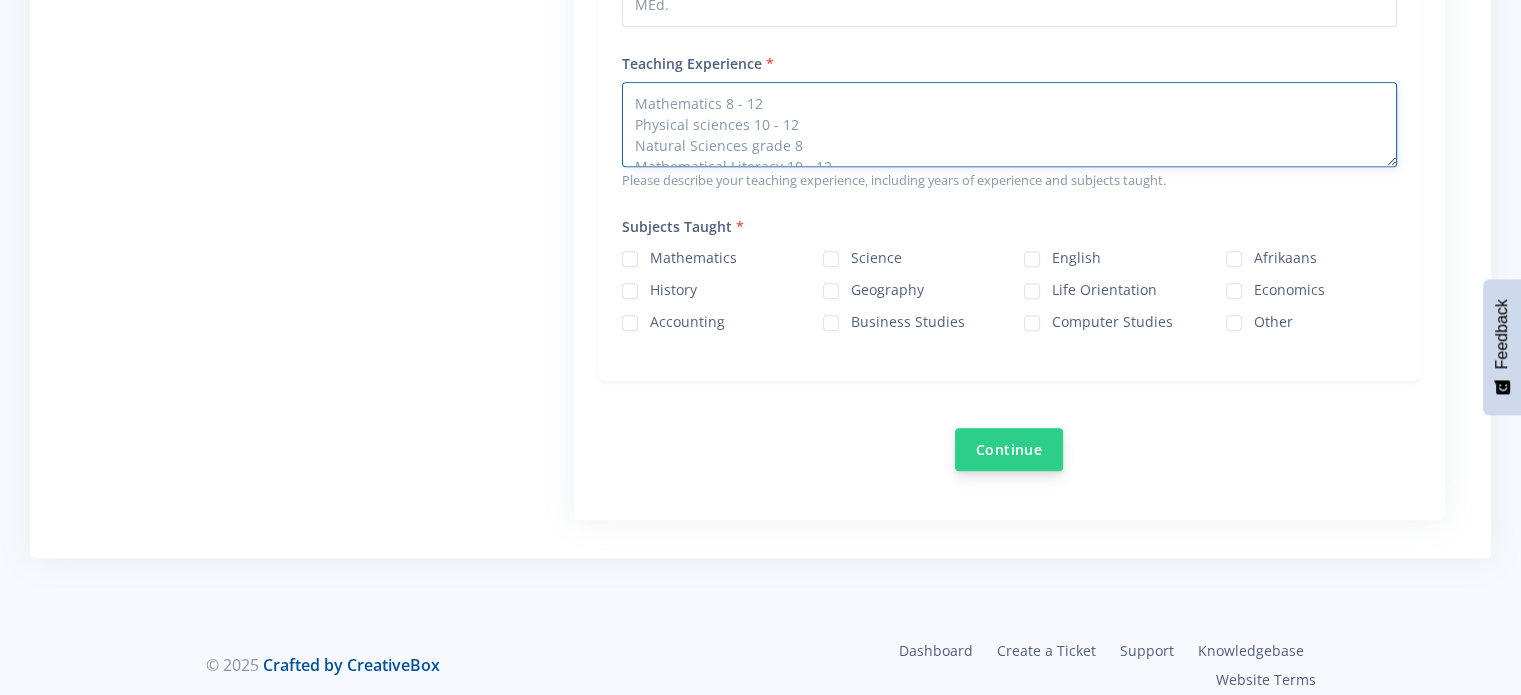 type on "Mathematics 8 - 12
Physical sciences 10 - 12
Natural Sciences grade 8
Mathematical Literacy 10 - 12" 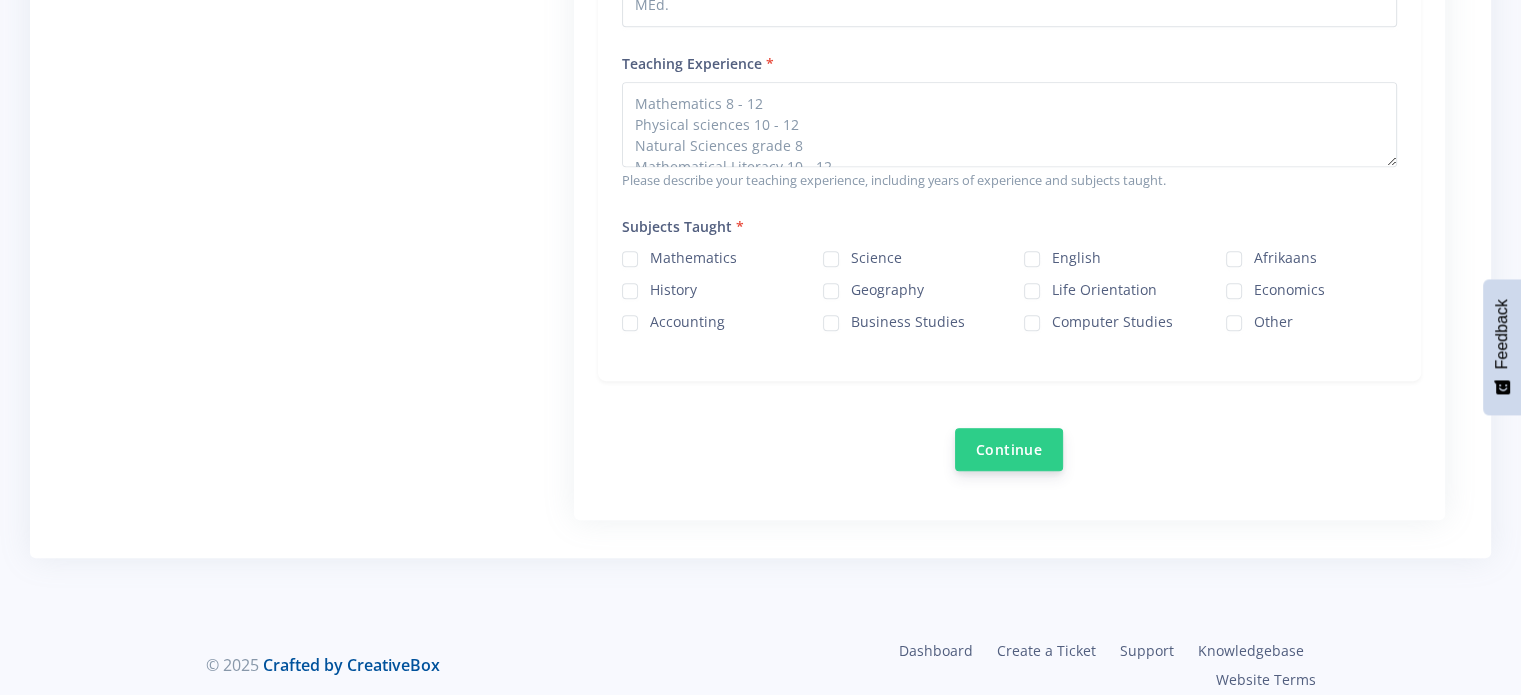 click on "Continue" at bounding box center [1009, 449] 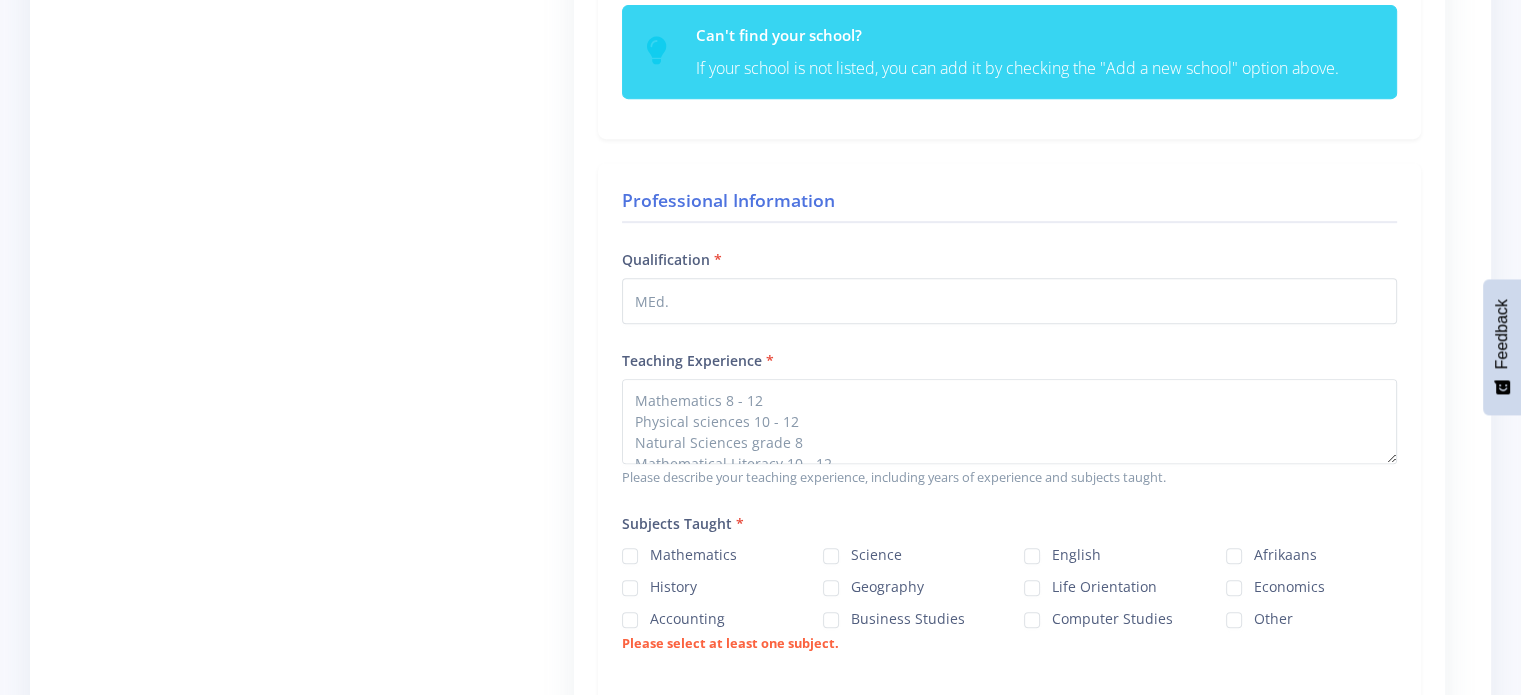 scroll, scrollTop: 908, scrollLeft: 0, axis: vertical 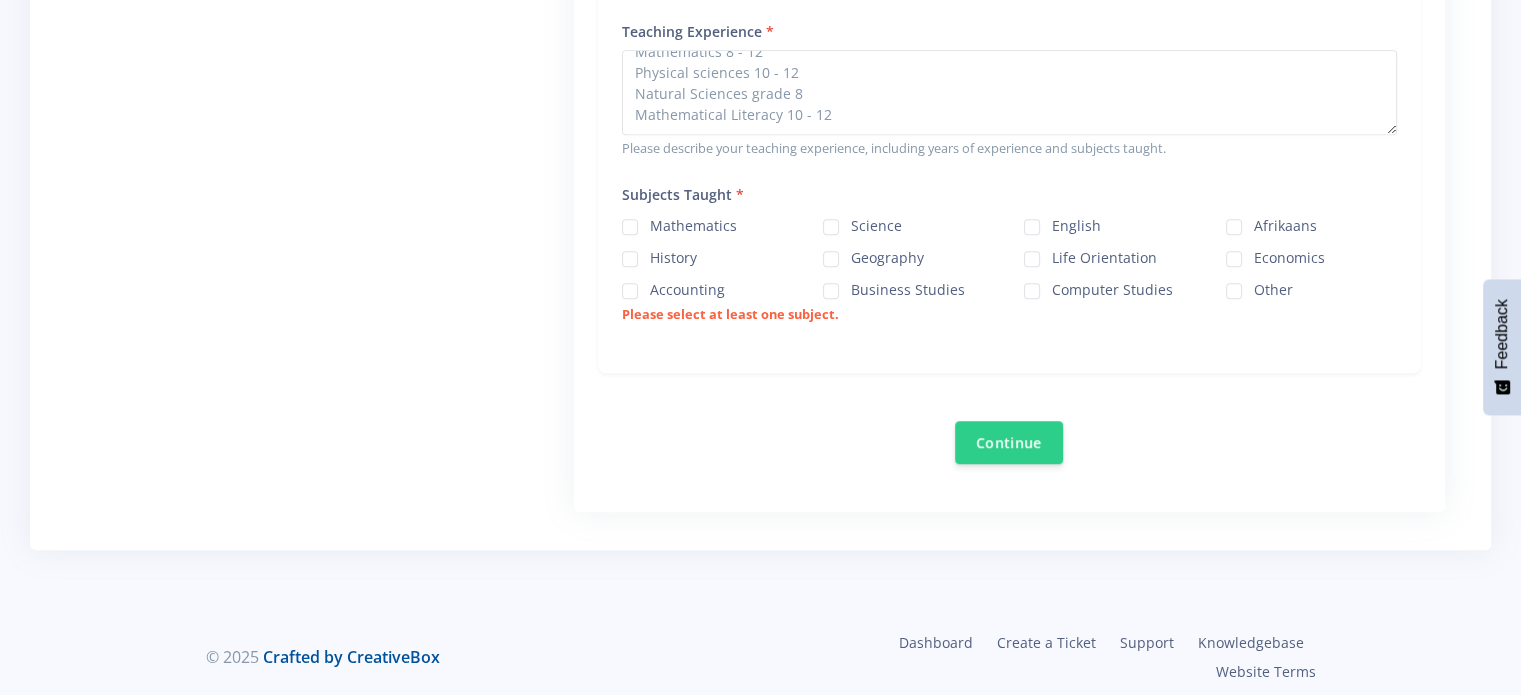 click on "Mathematics" at bounding box center [693, 223] 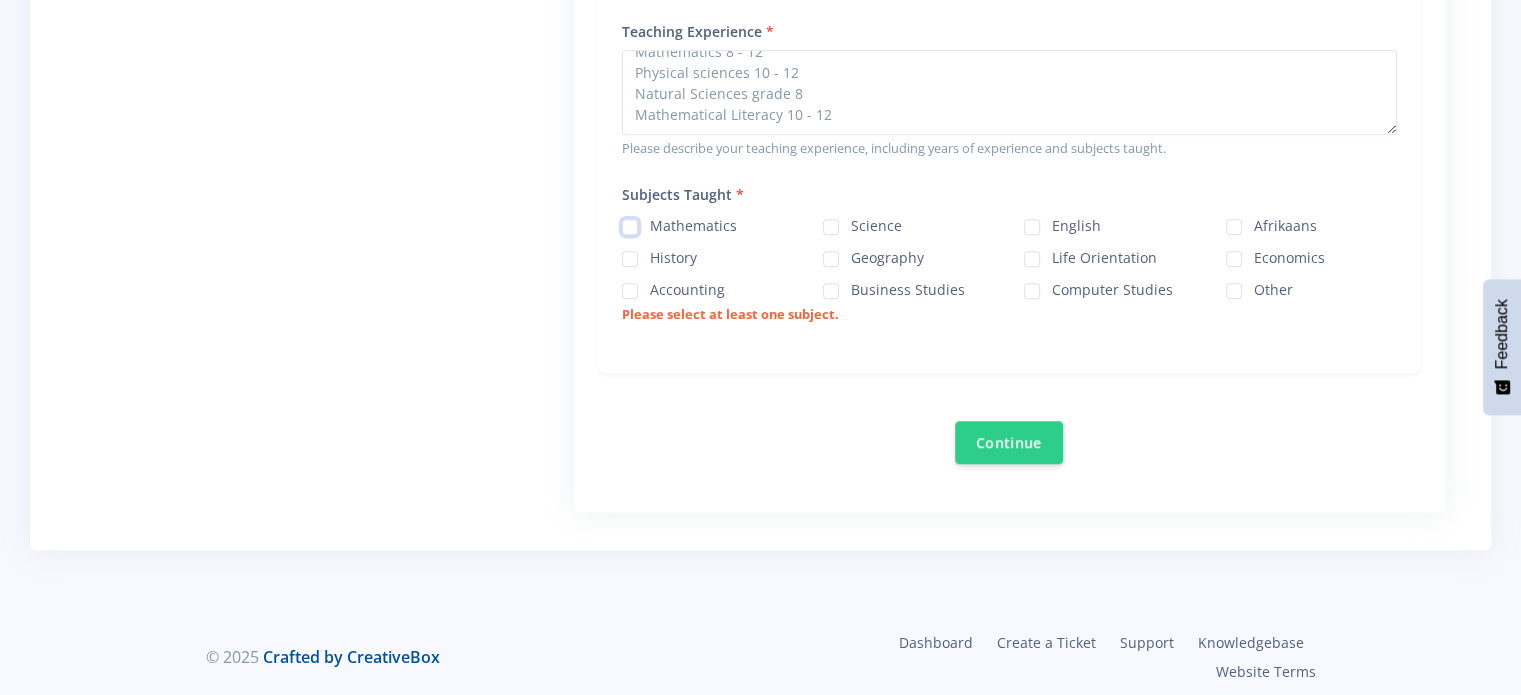 click on "Mathematics" at bounding box center (656, 219) 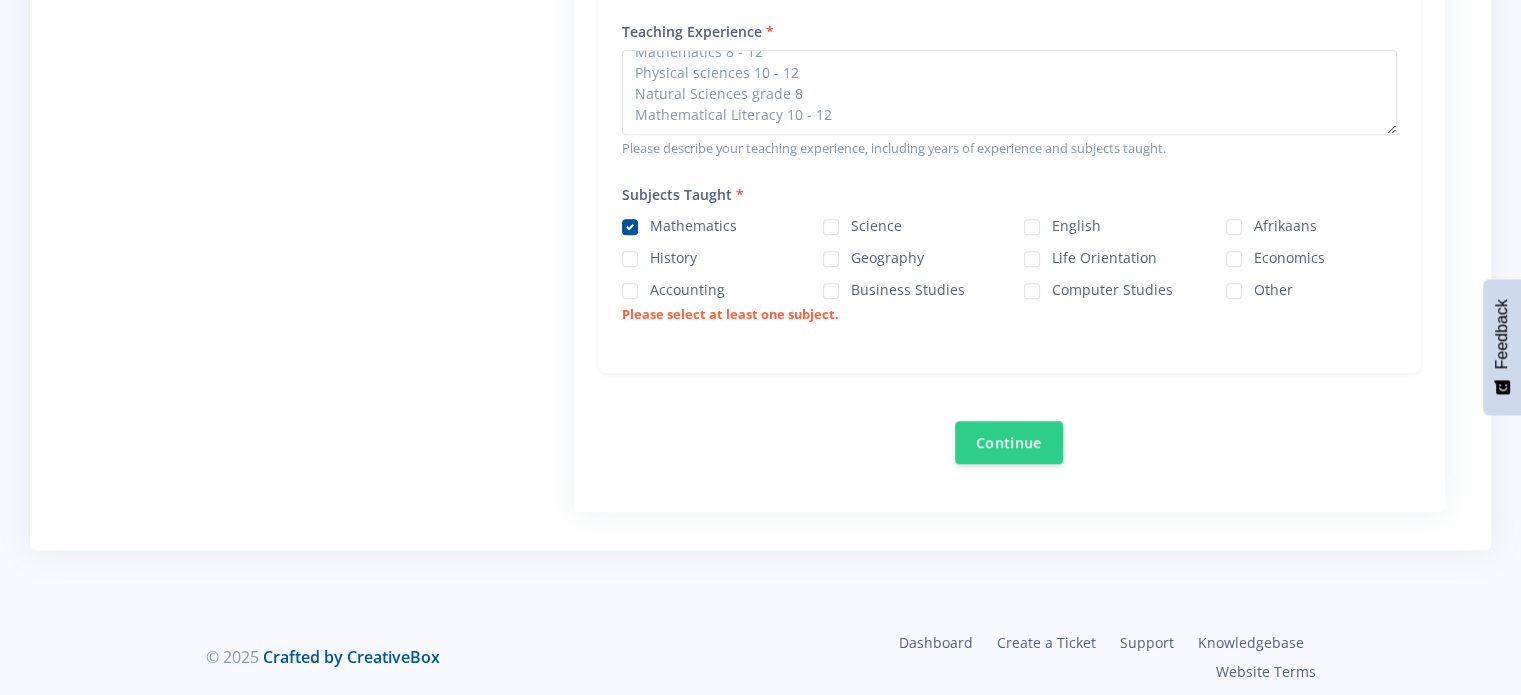 click on "Science" at bounding box center (876, 223) 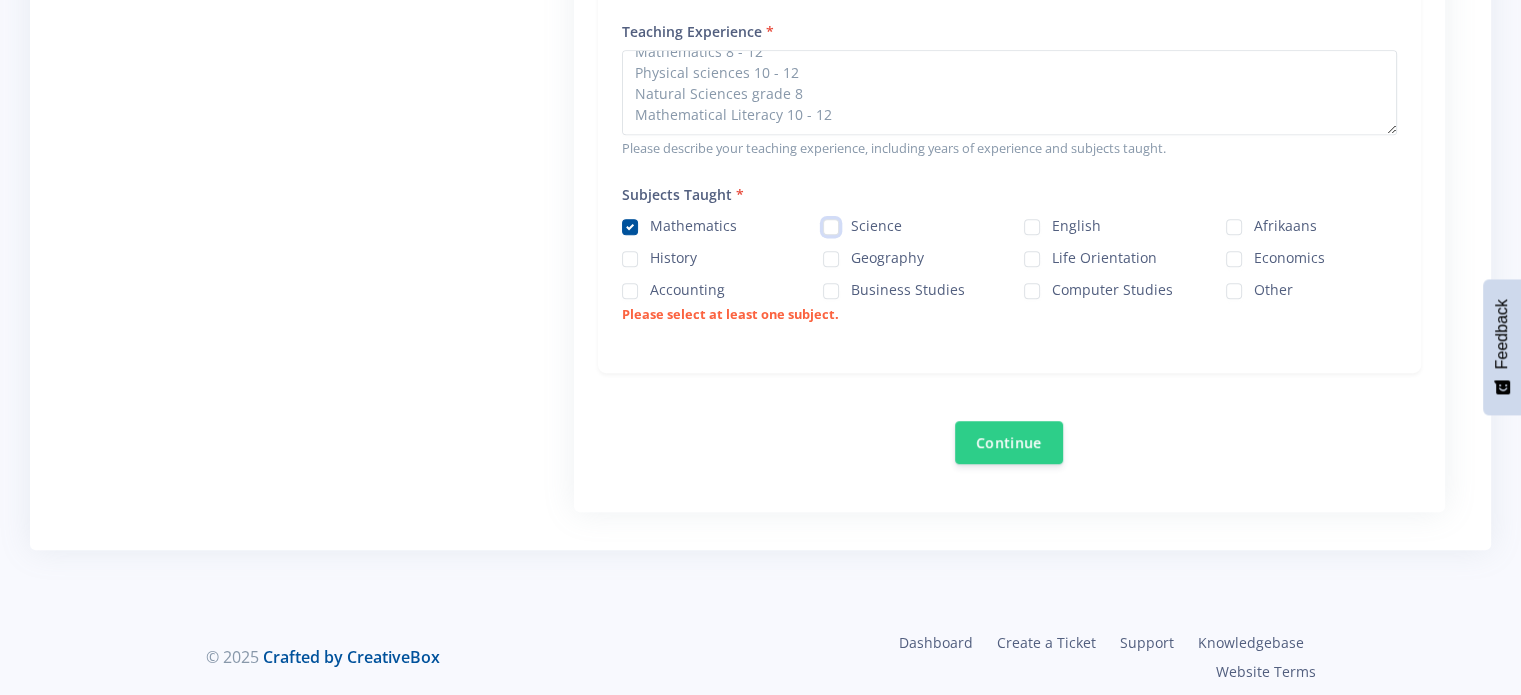 click on "Science" at bounding box center [857, 219] 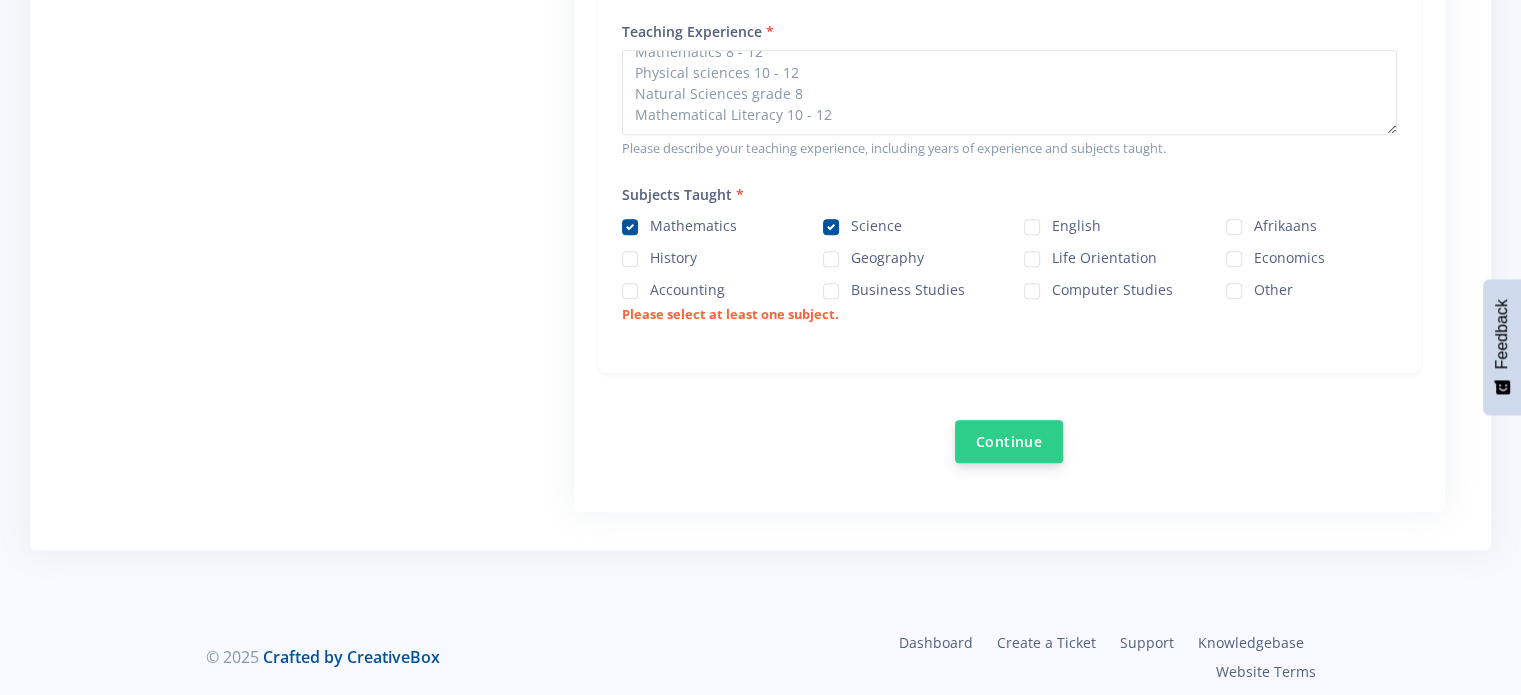 click on "Continue" at bounding box center (1009, 441) 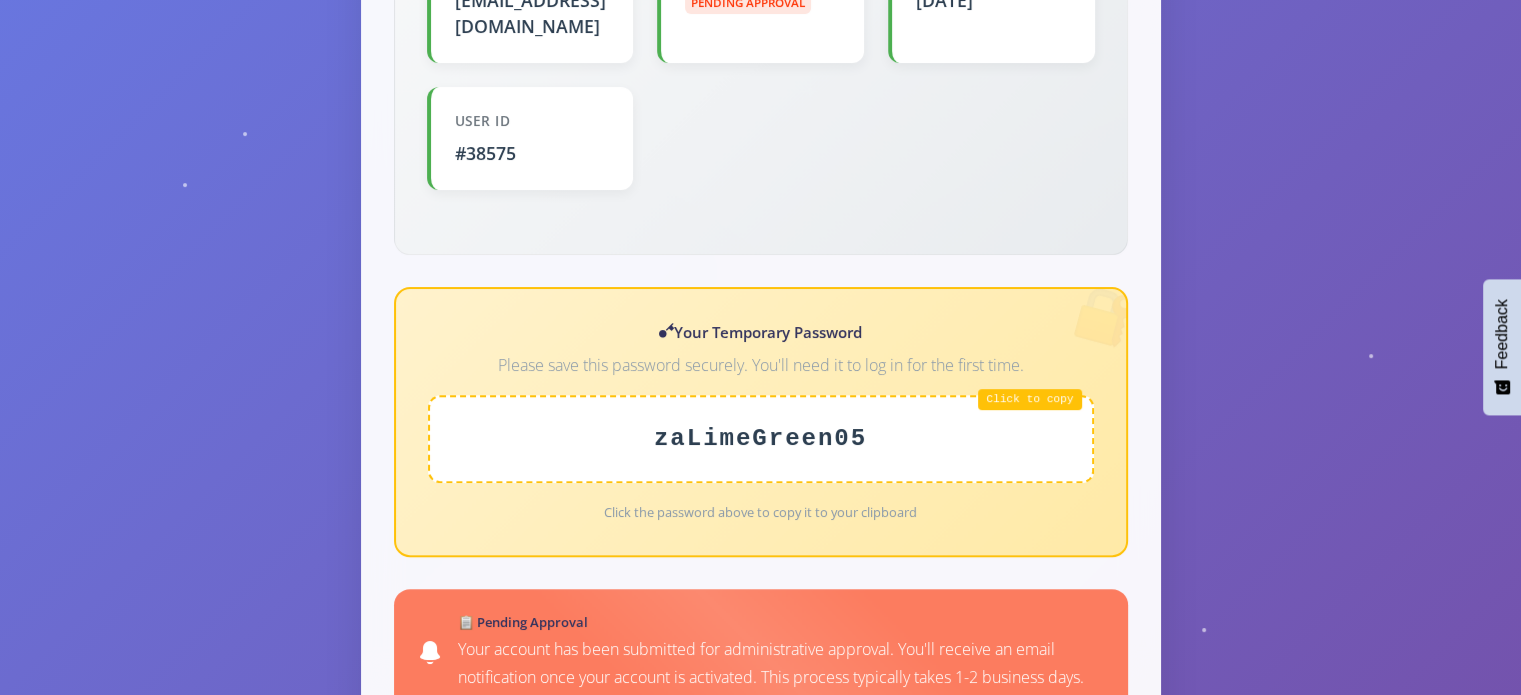scroll, scrollTop: 688, scrollLeft: 0, axis: vertical 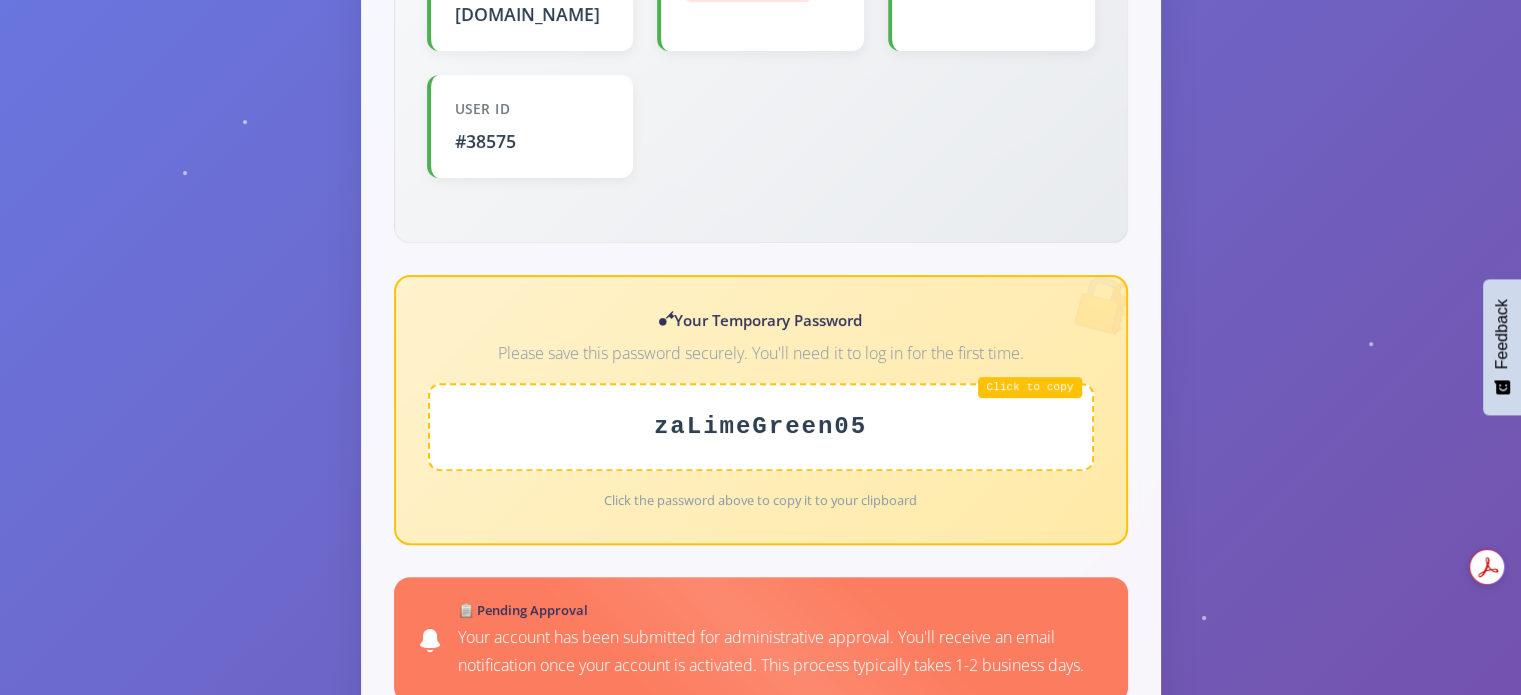 click on "Click the password above to copy it to your clipboard" at bounding box center [760, 500] 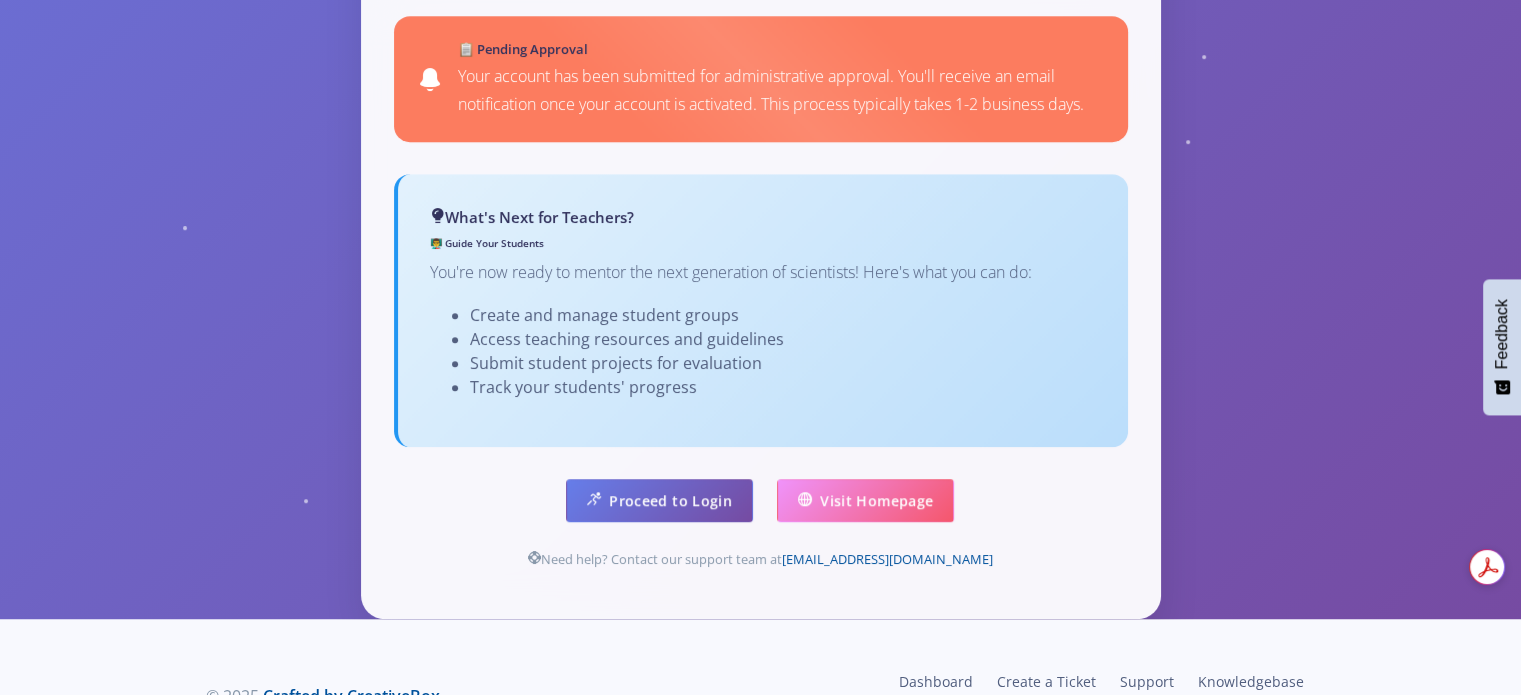 scroll, scrollTop: 1268, scrollLeft: 0, axis: vertical 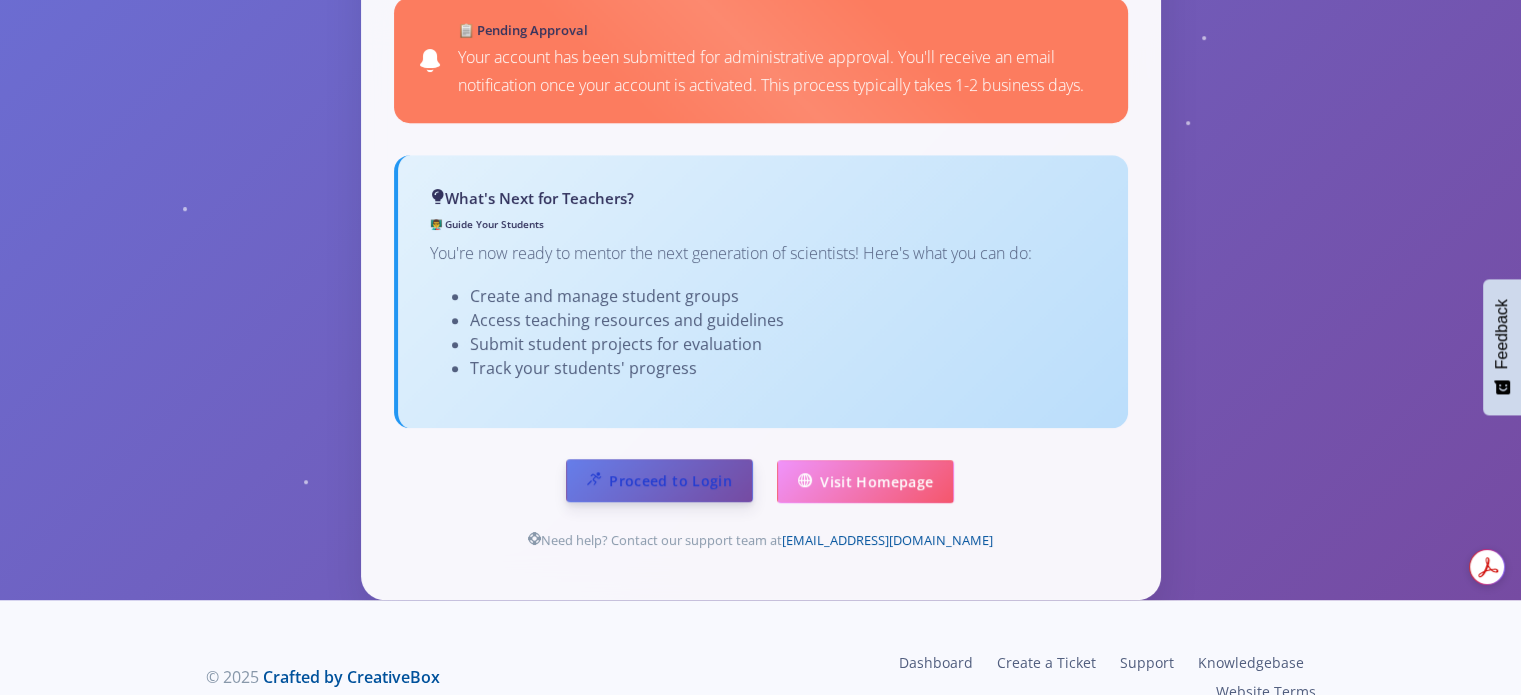 click on "Proceed to Login" at bounding box center (659, 480) 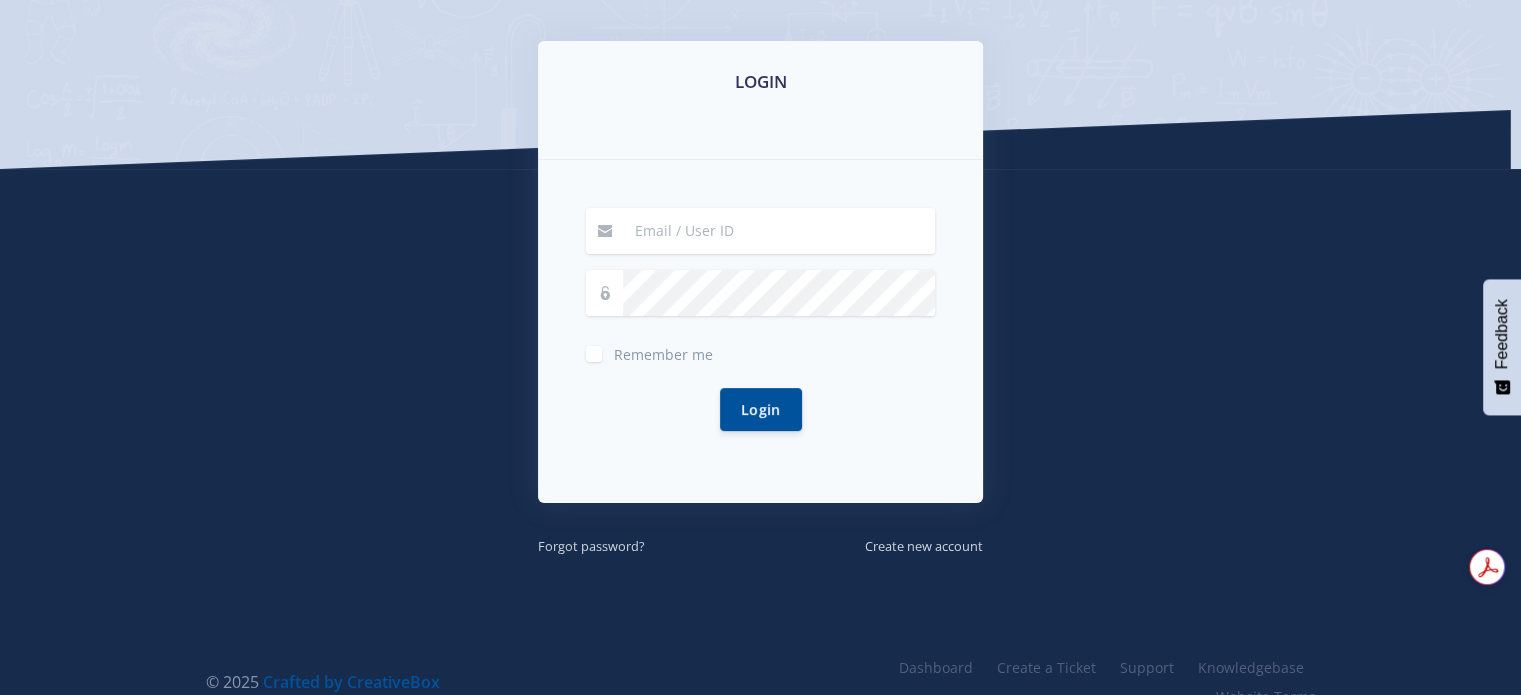 scroll, scrollTop: 312, scrollLeft: 0, axis: vertical 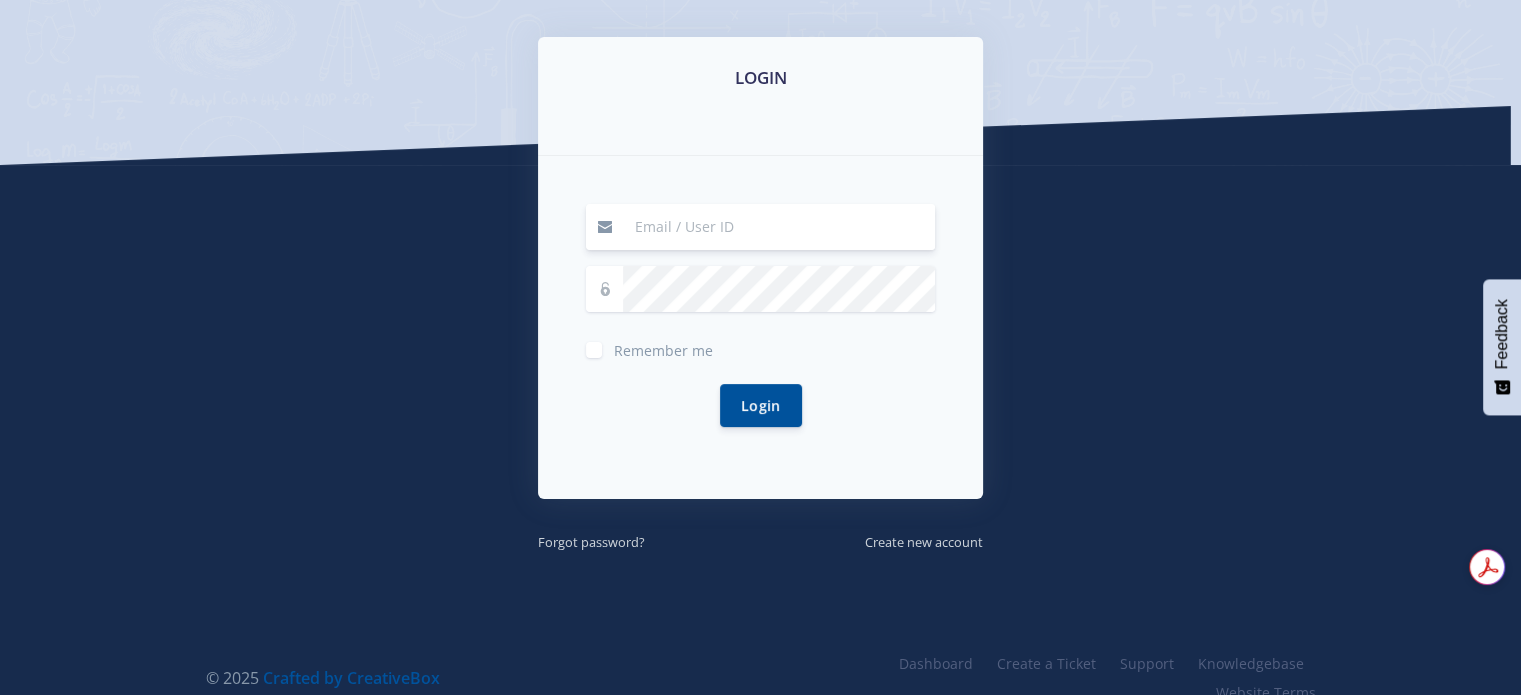 click at bounding box center (779, 227) 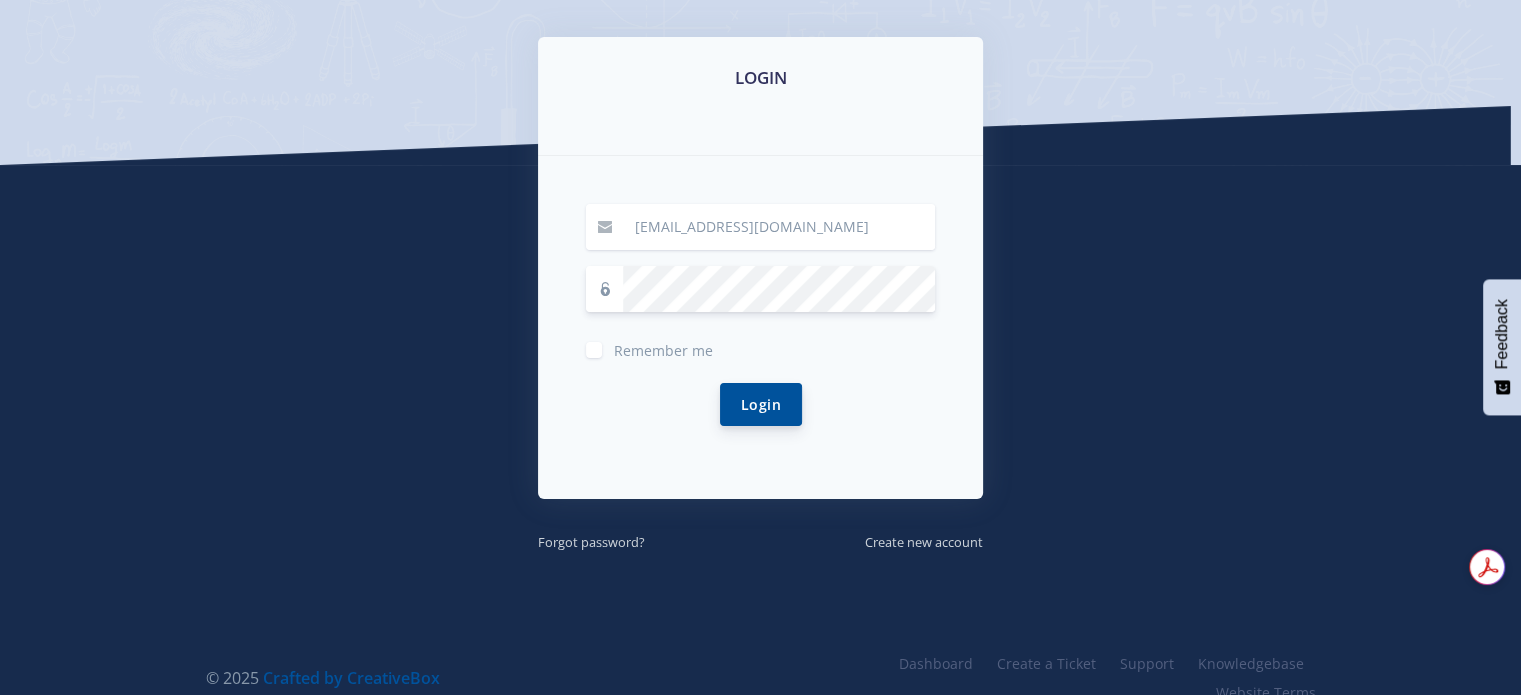 click on "Login" at bounding box center [761, 404] 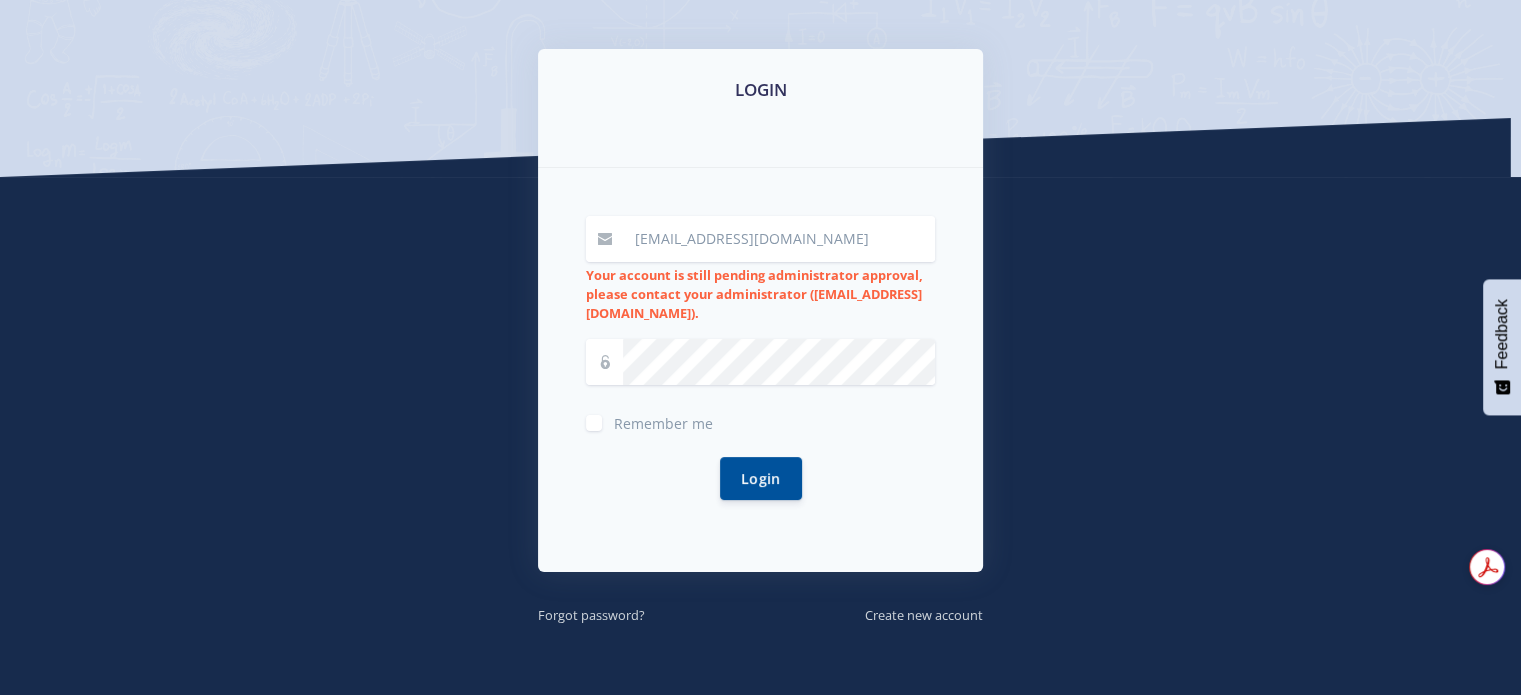 scroll, scrollTop: 404, scrollLeft: 0, axis: vertical 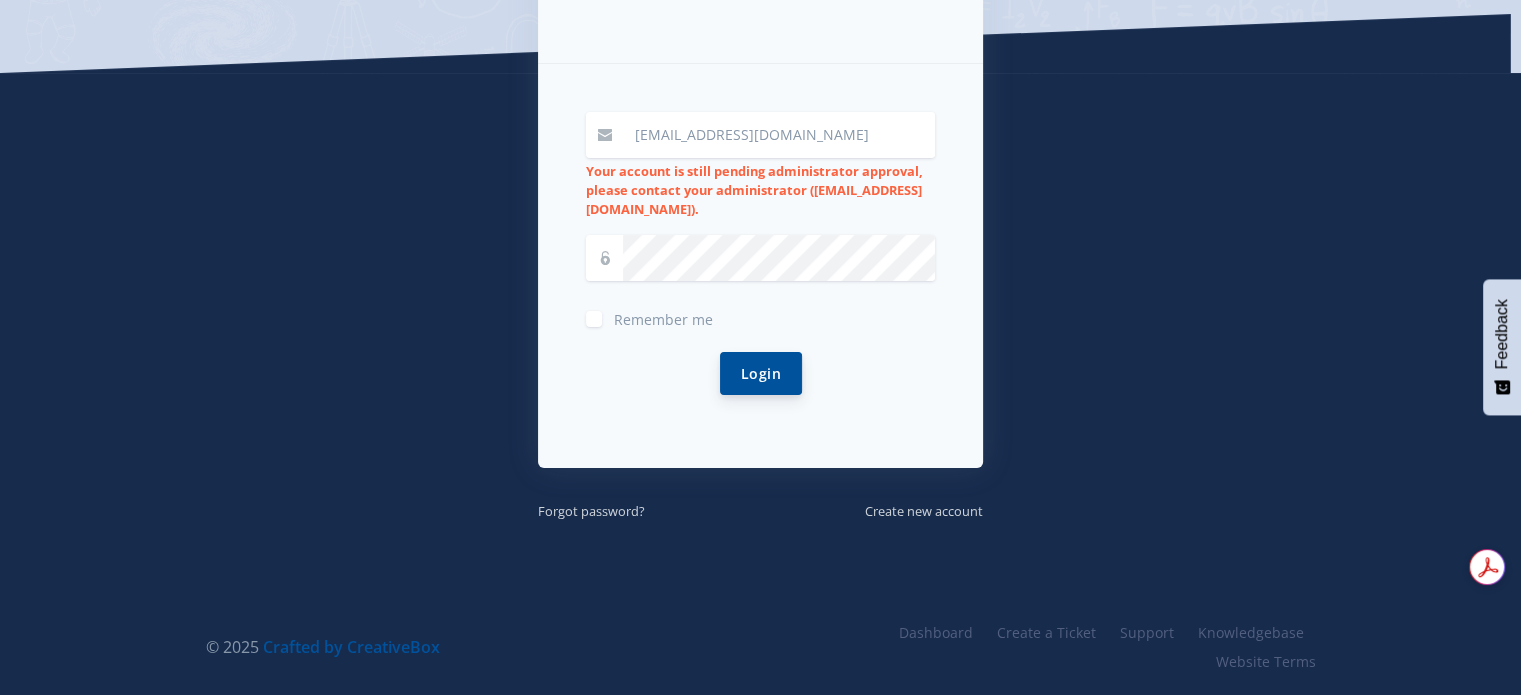 click on "Login" at bounding box center [761, 373] 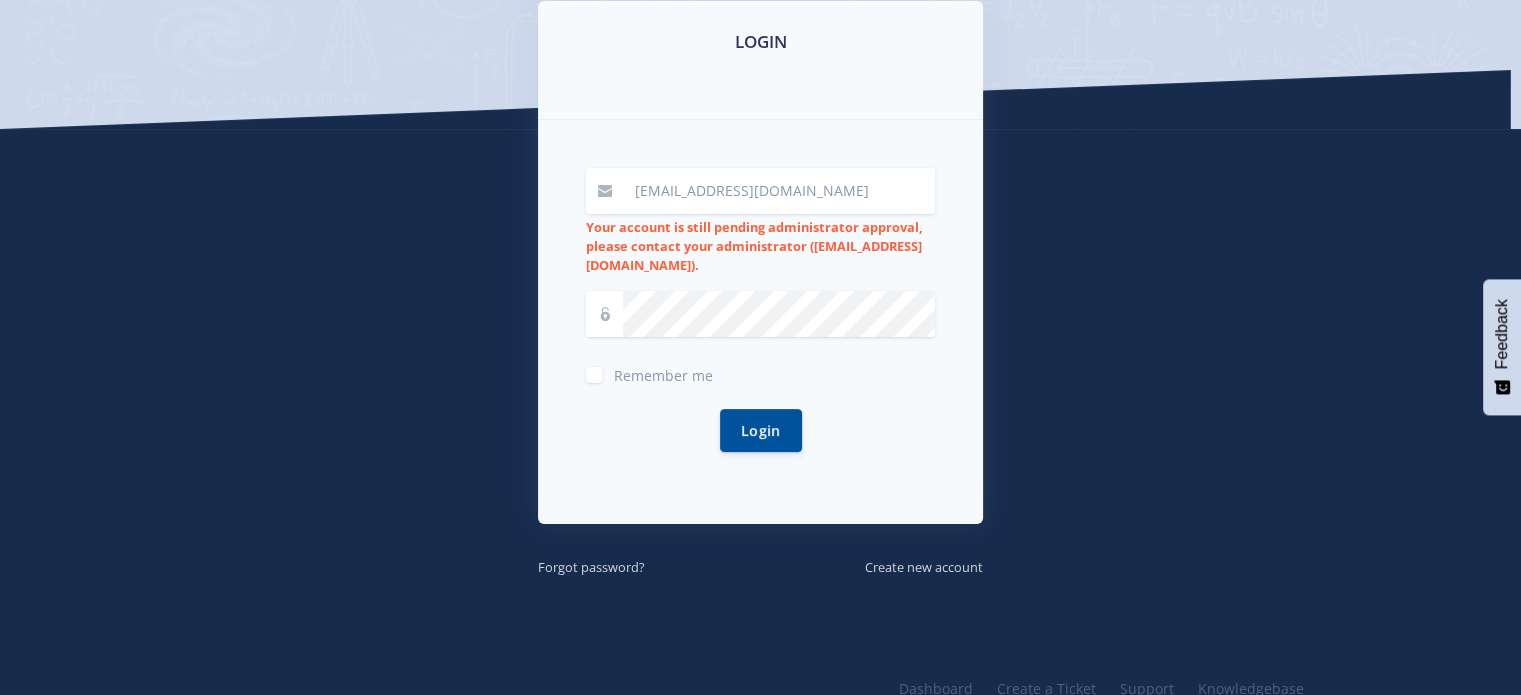 scroll, scrollTop: 351, scrollLeft: 0, axis: vertical 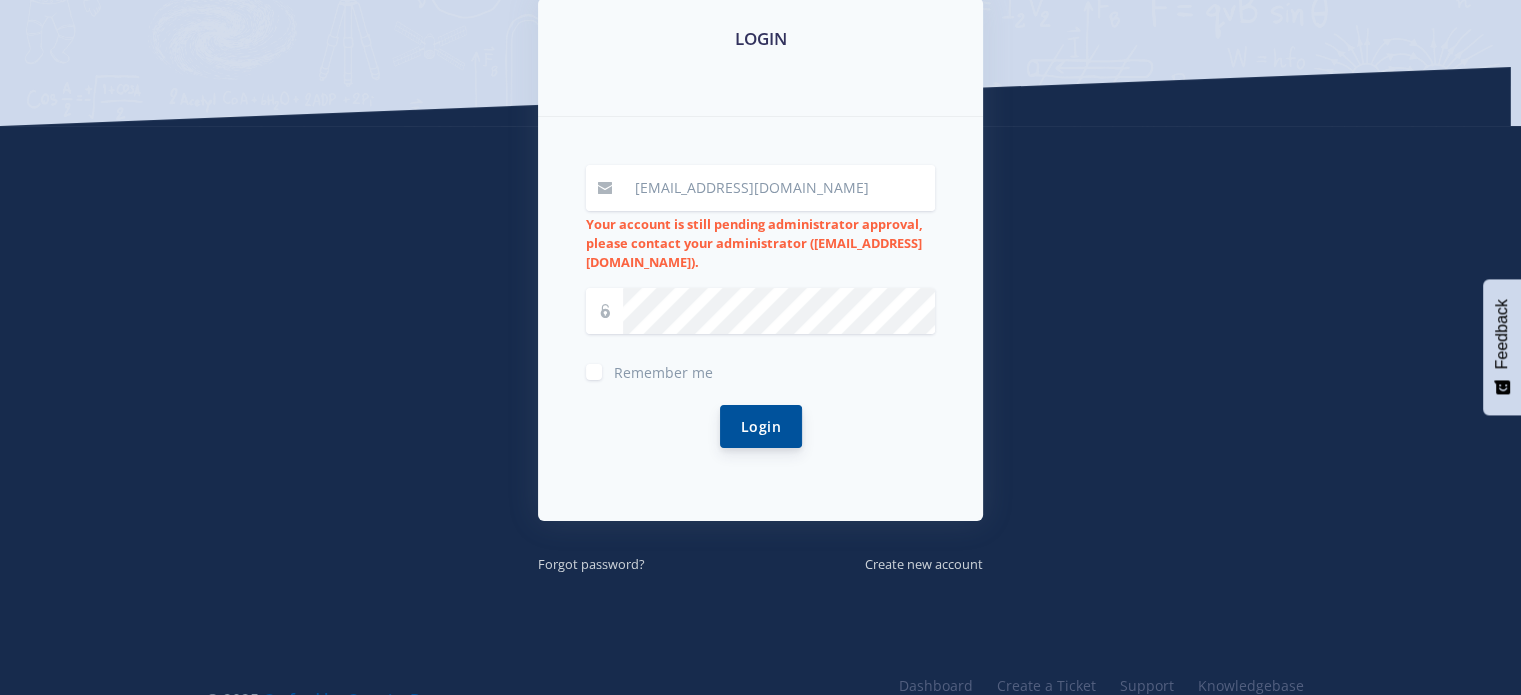 click on "Login" at bounding box center (761, 426) 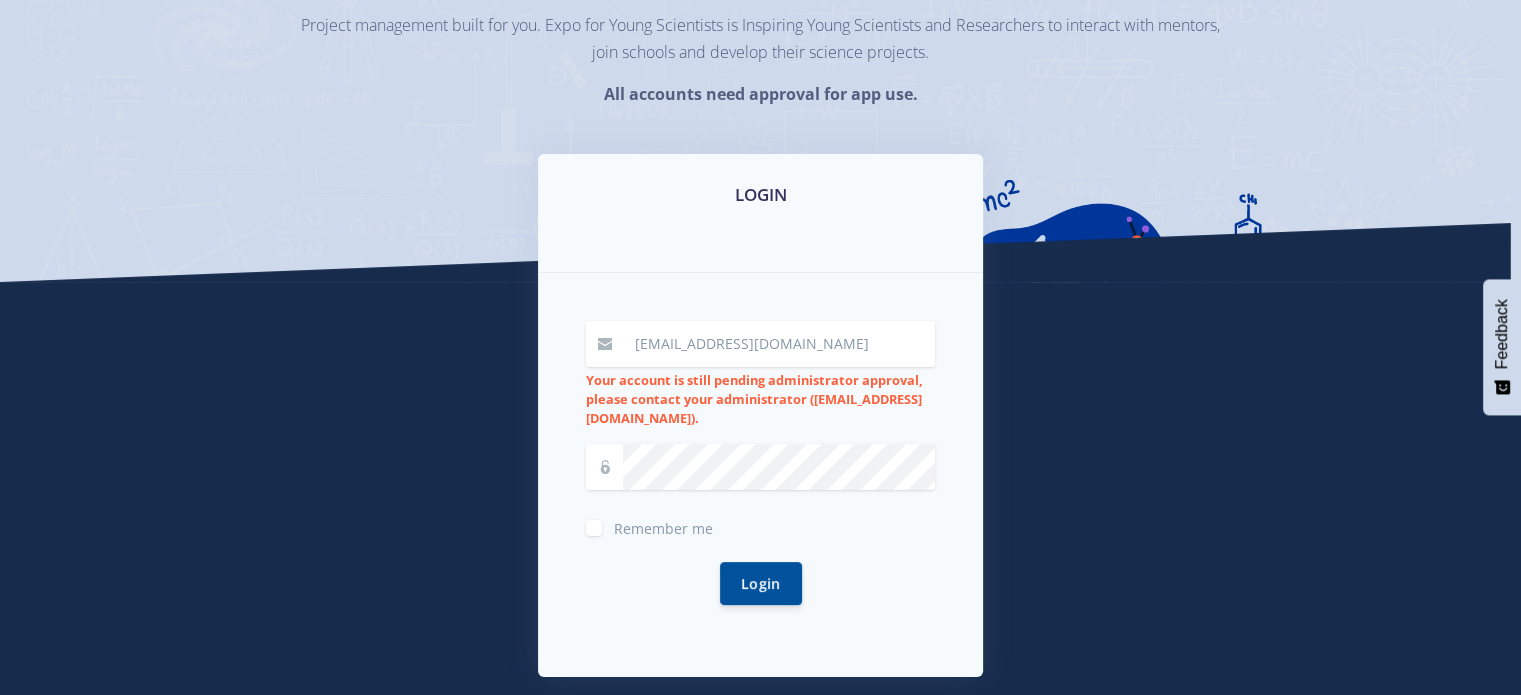 scroll, scrollTop: 196, scrollLeft: 0, axis: vertical 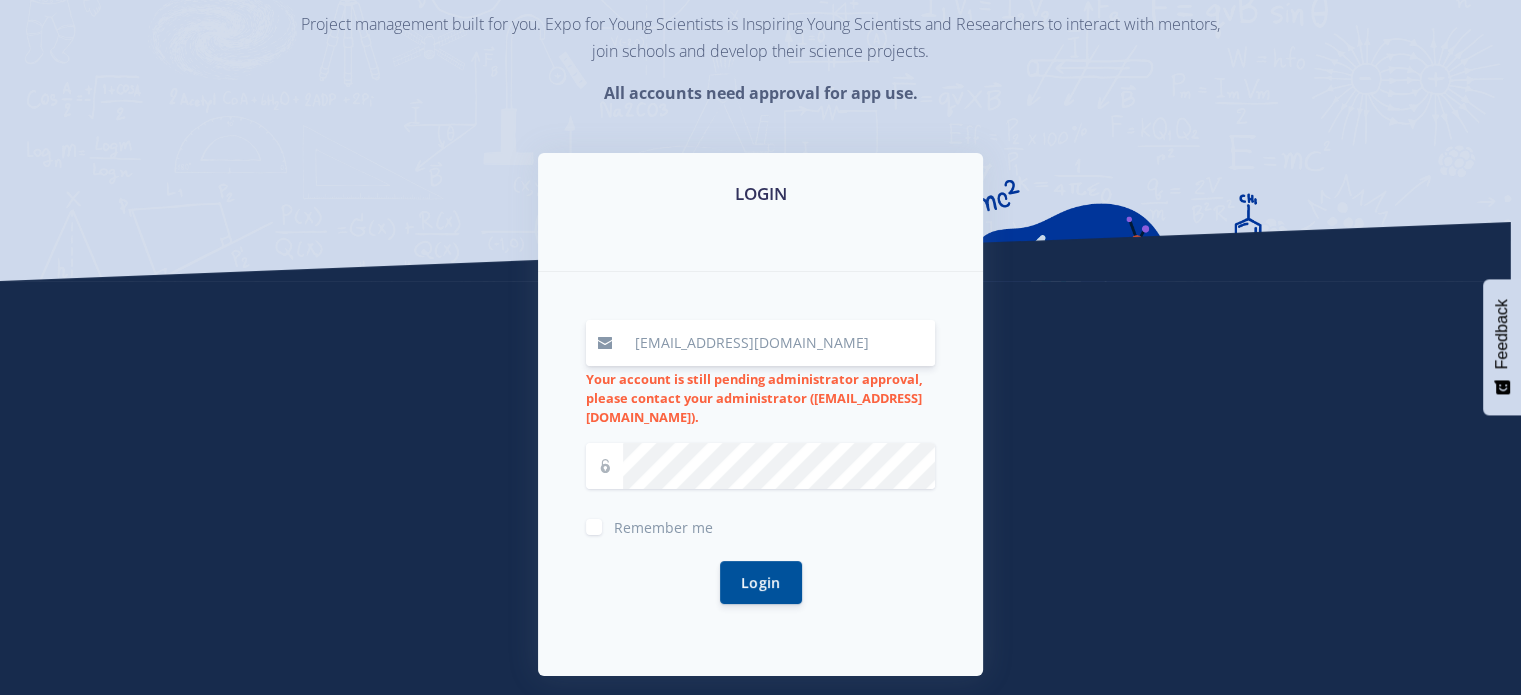 click on "[EMAIL_ADDRESS][DOMAIN_NAME]" at bounding box center [779, 343] 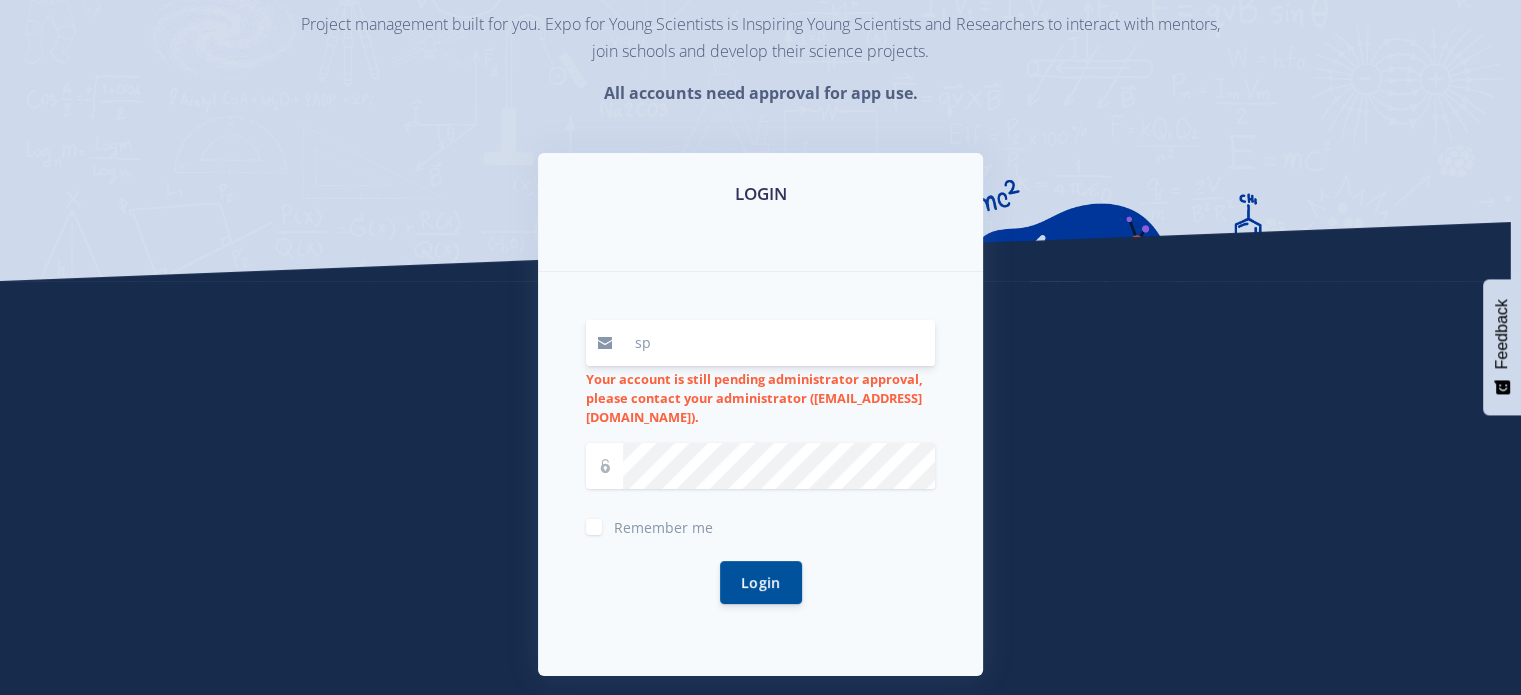type on "s" 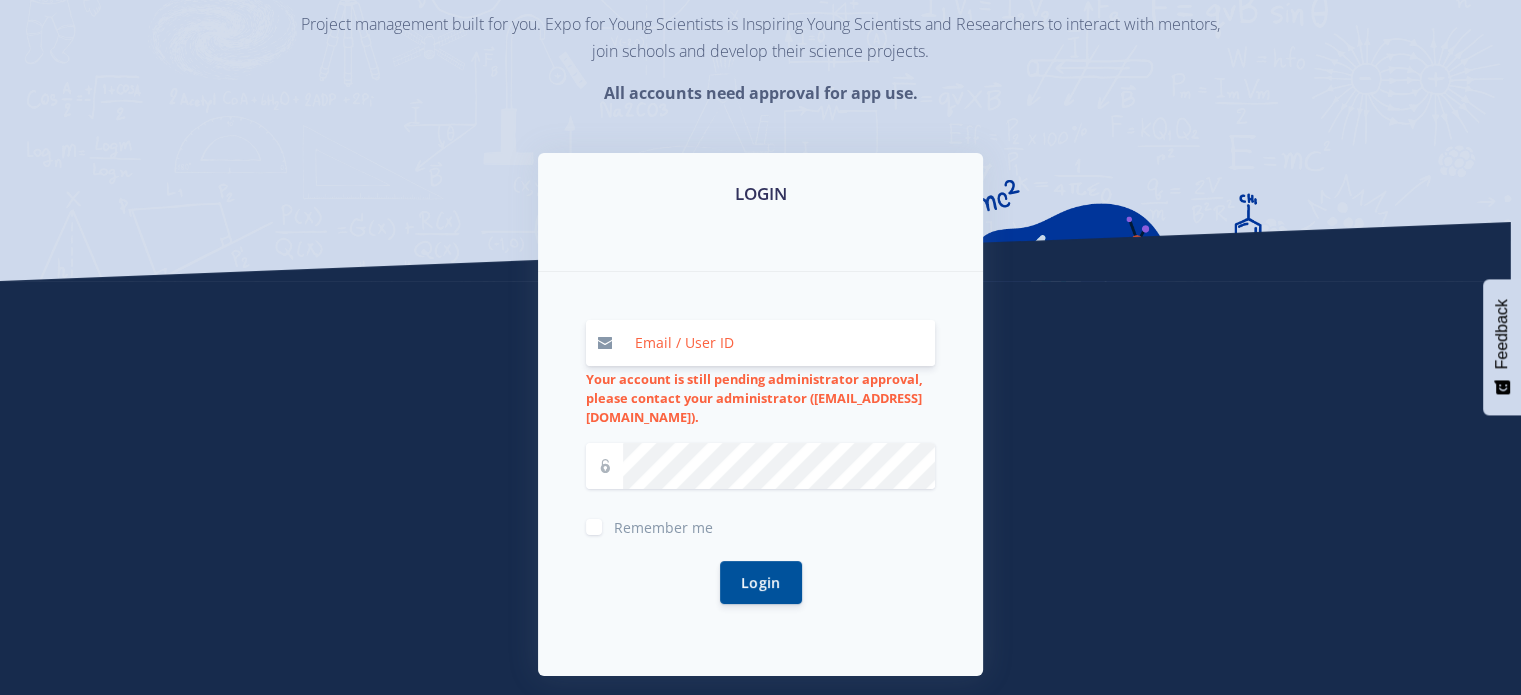 type on "£" 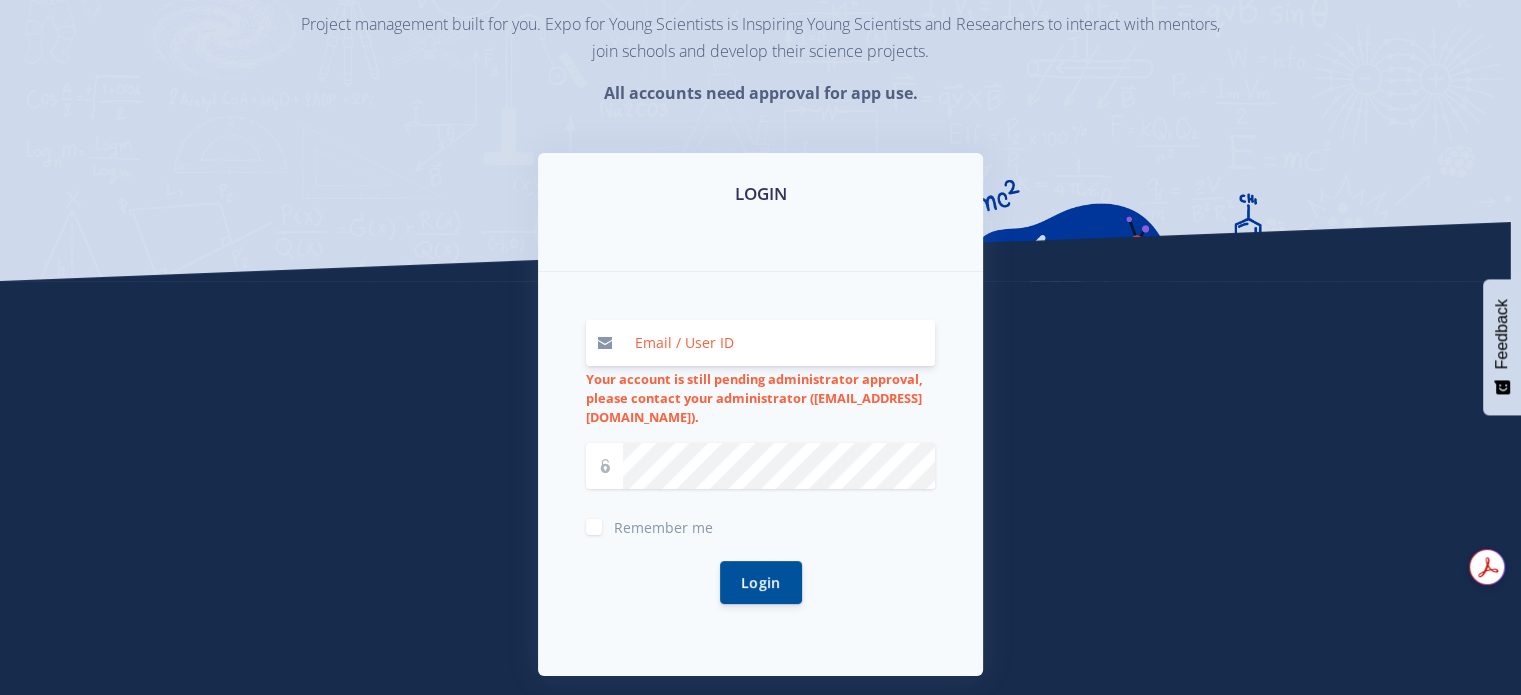 type on "£" 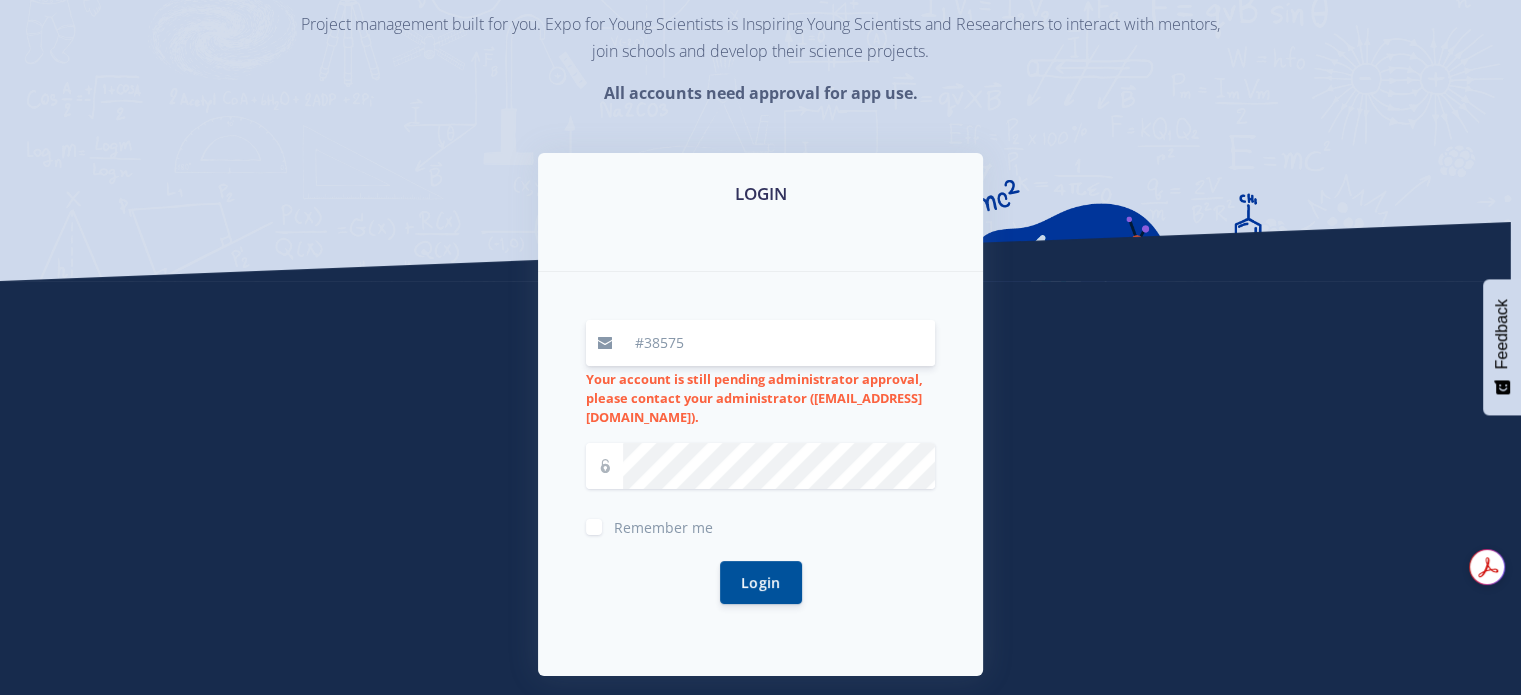 type on "#38575" 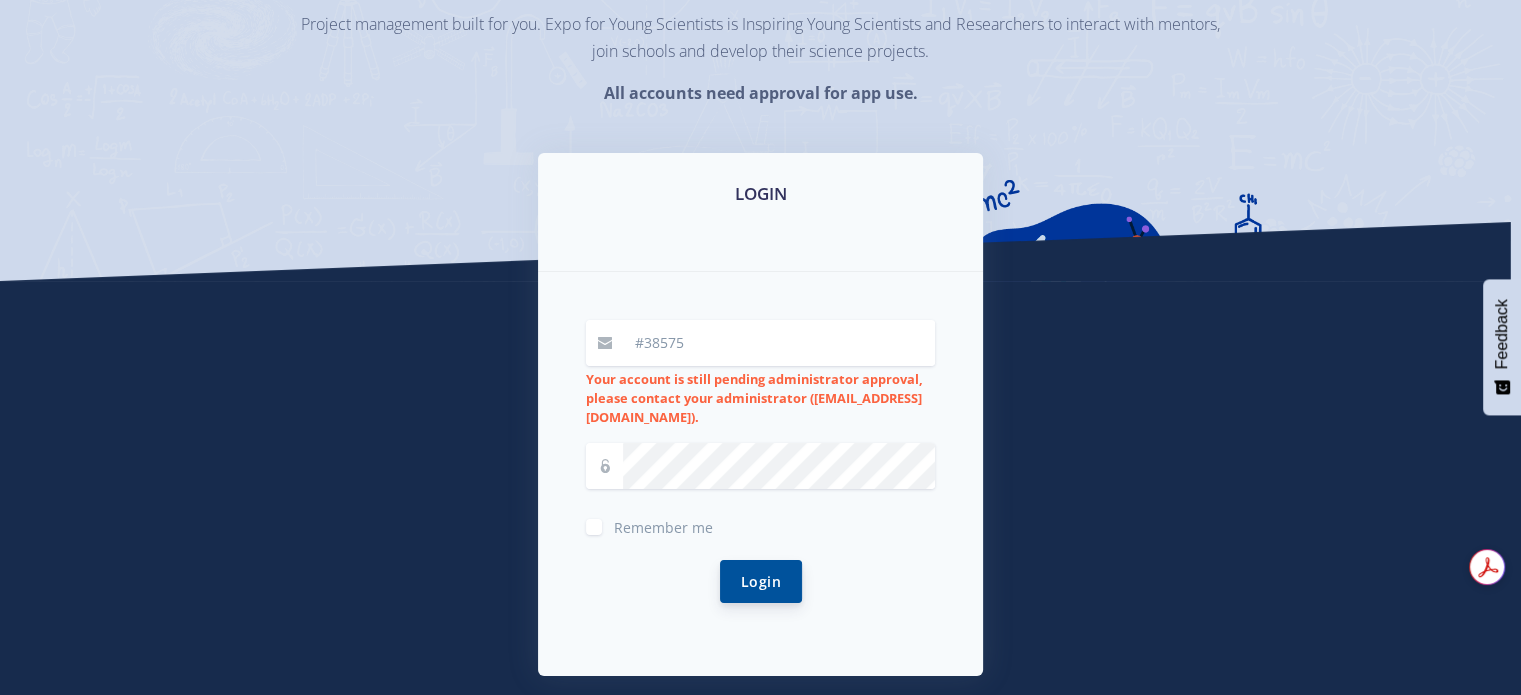 click on "Login" at bounding box center (761, 581) 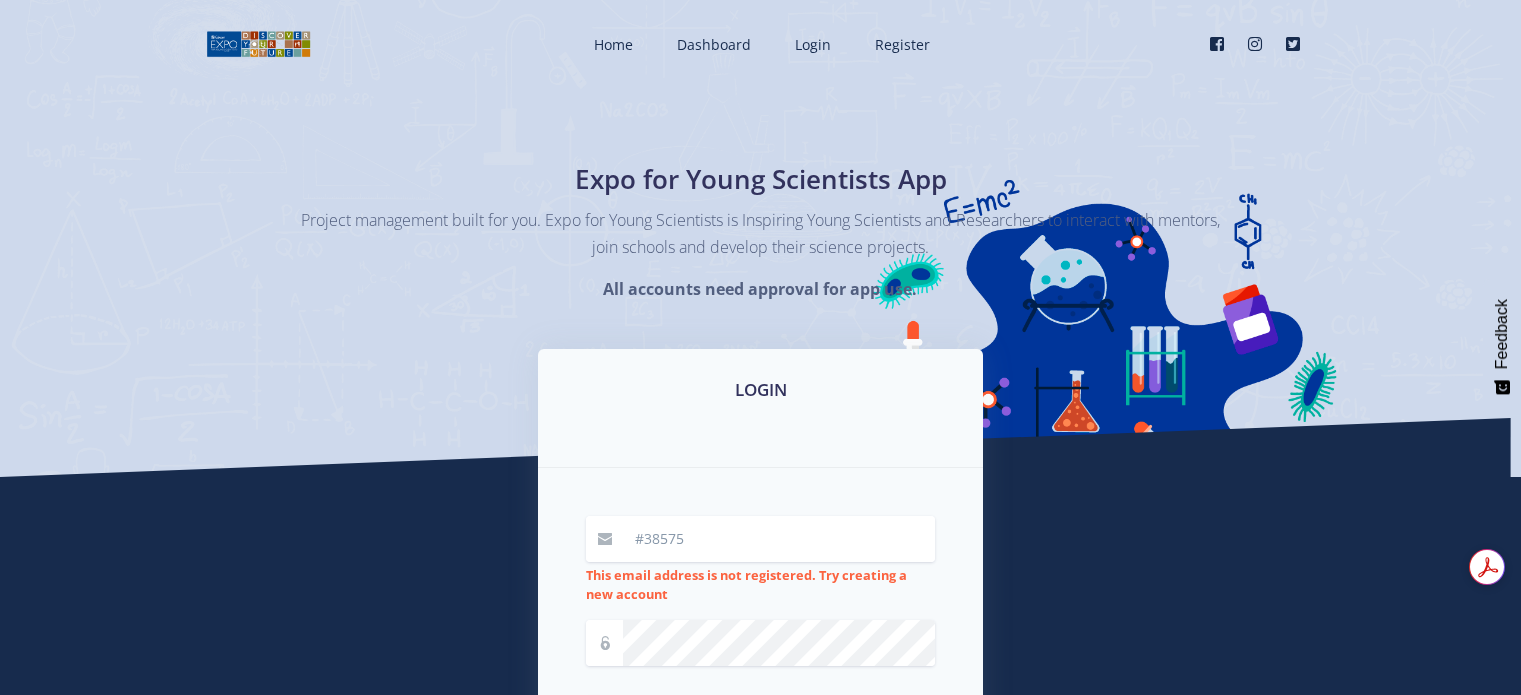 scroll, scrollTop: 0, scrollLeft: 0, axis: both 